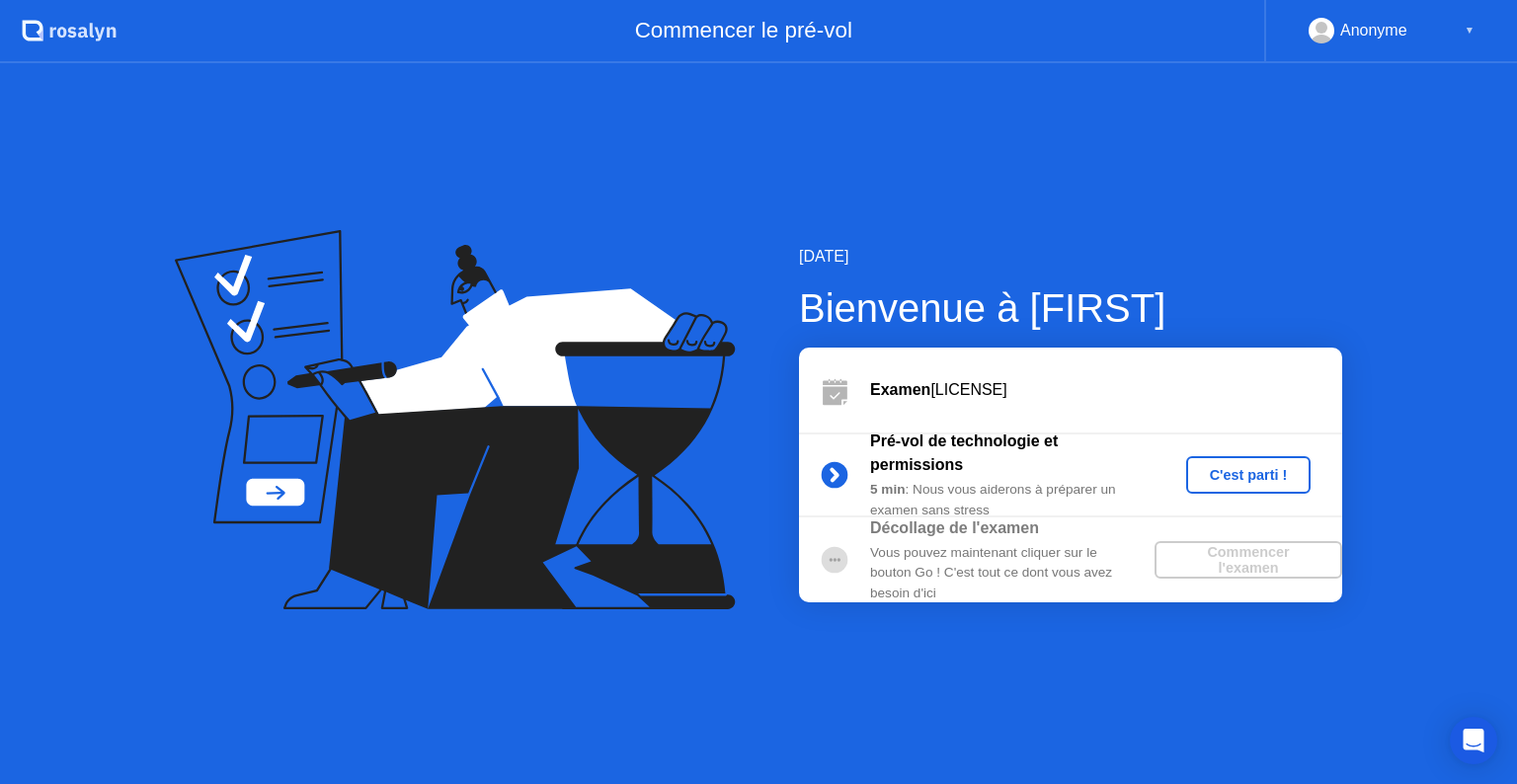 scroll, scrollTop: 0, scrollLeft: 0, axis: both 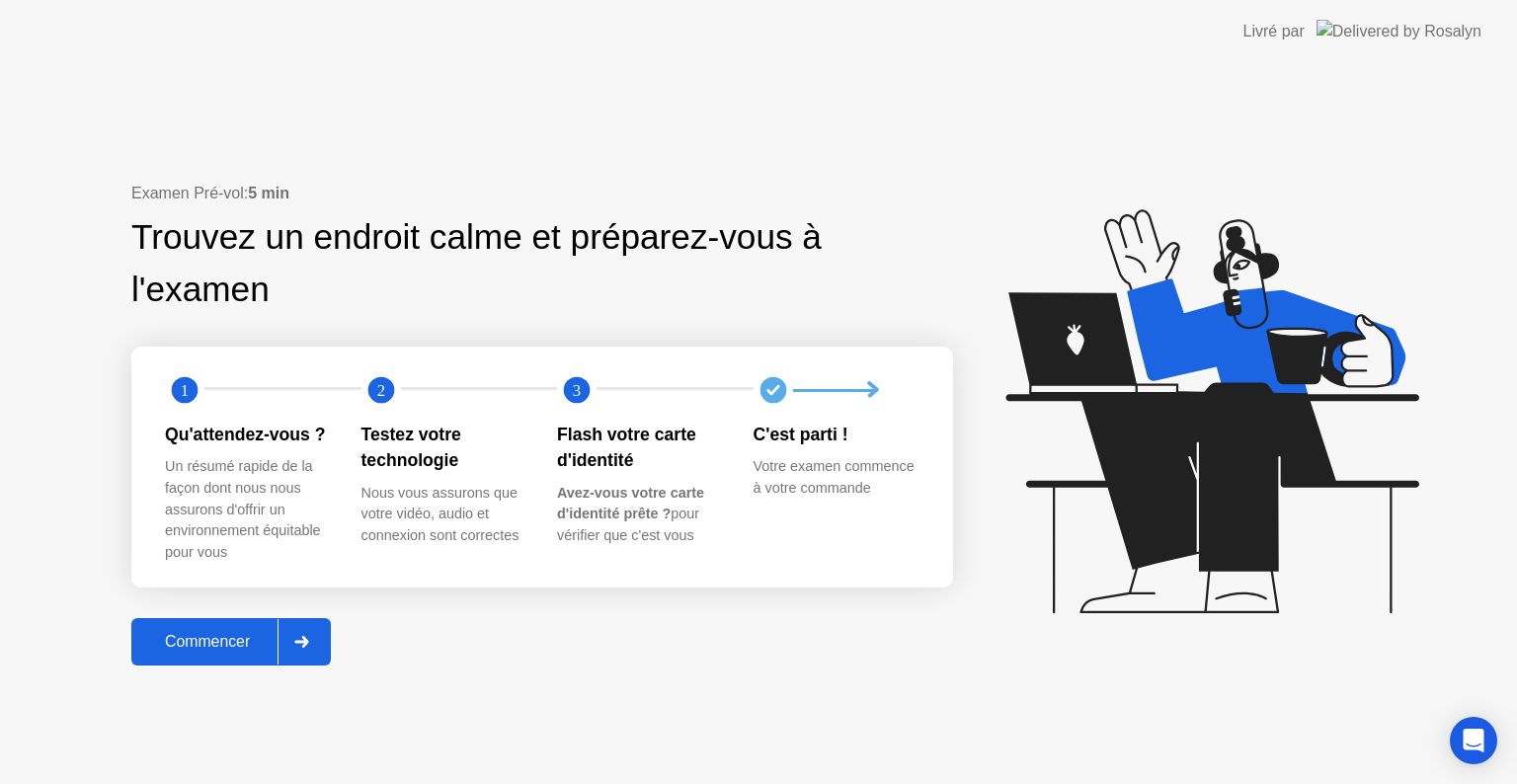 click on "Commencer" 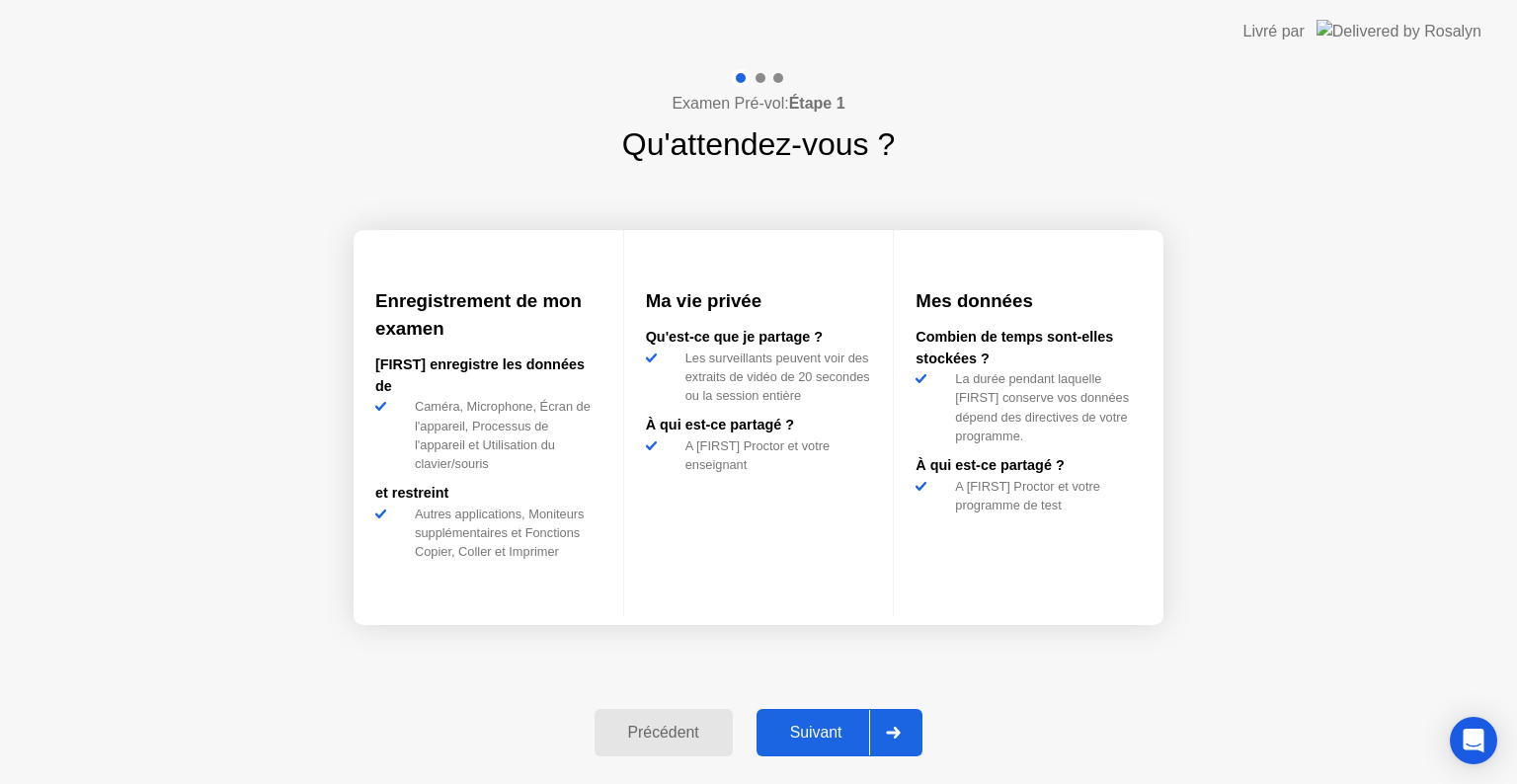 click on "Suivant" 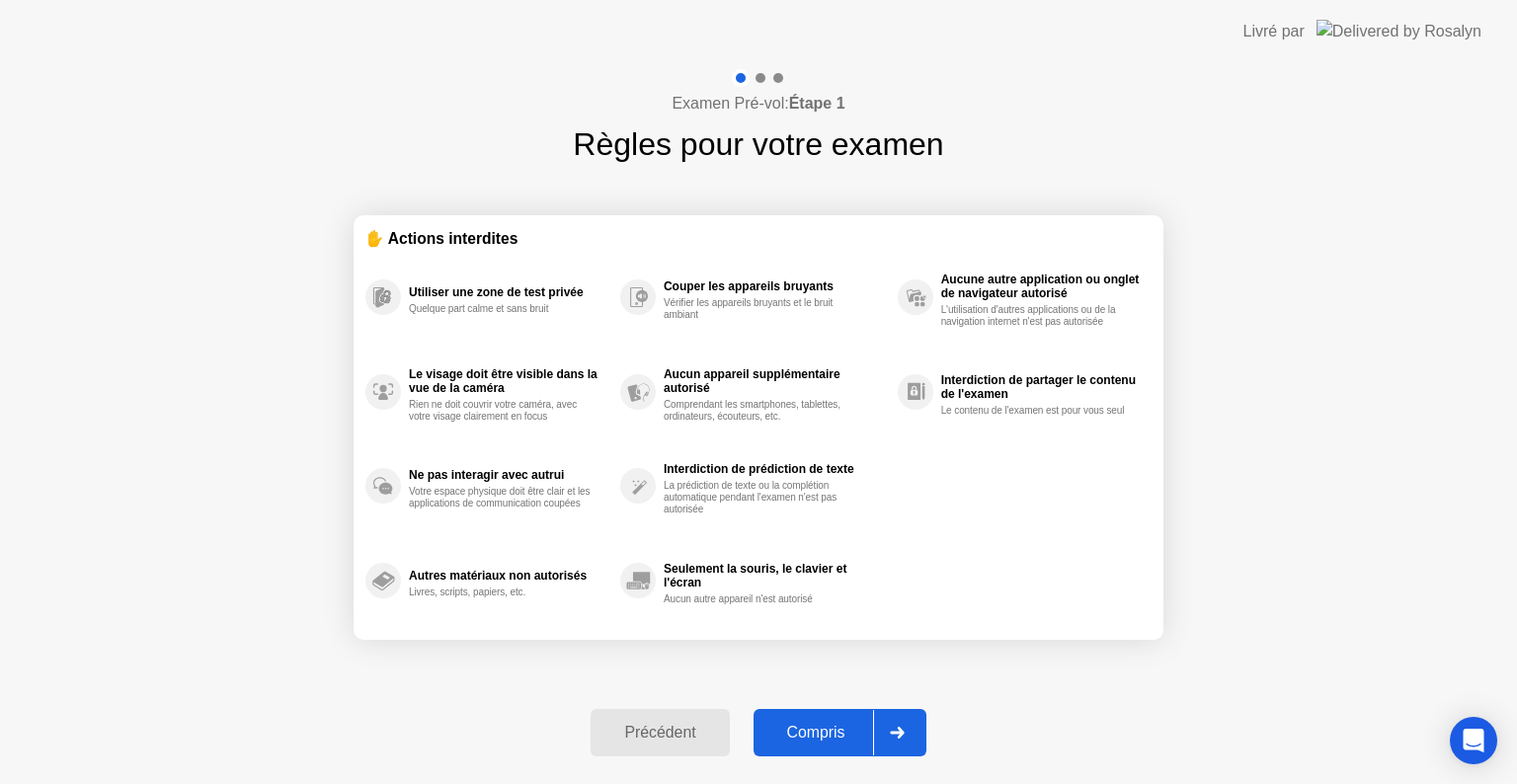 click on "Compris" 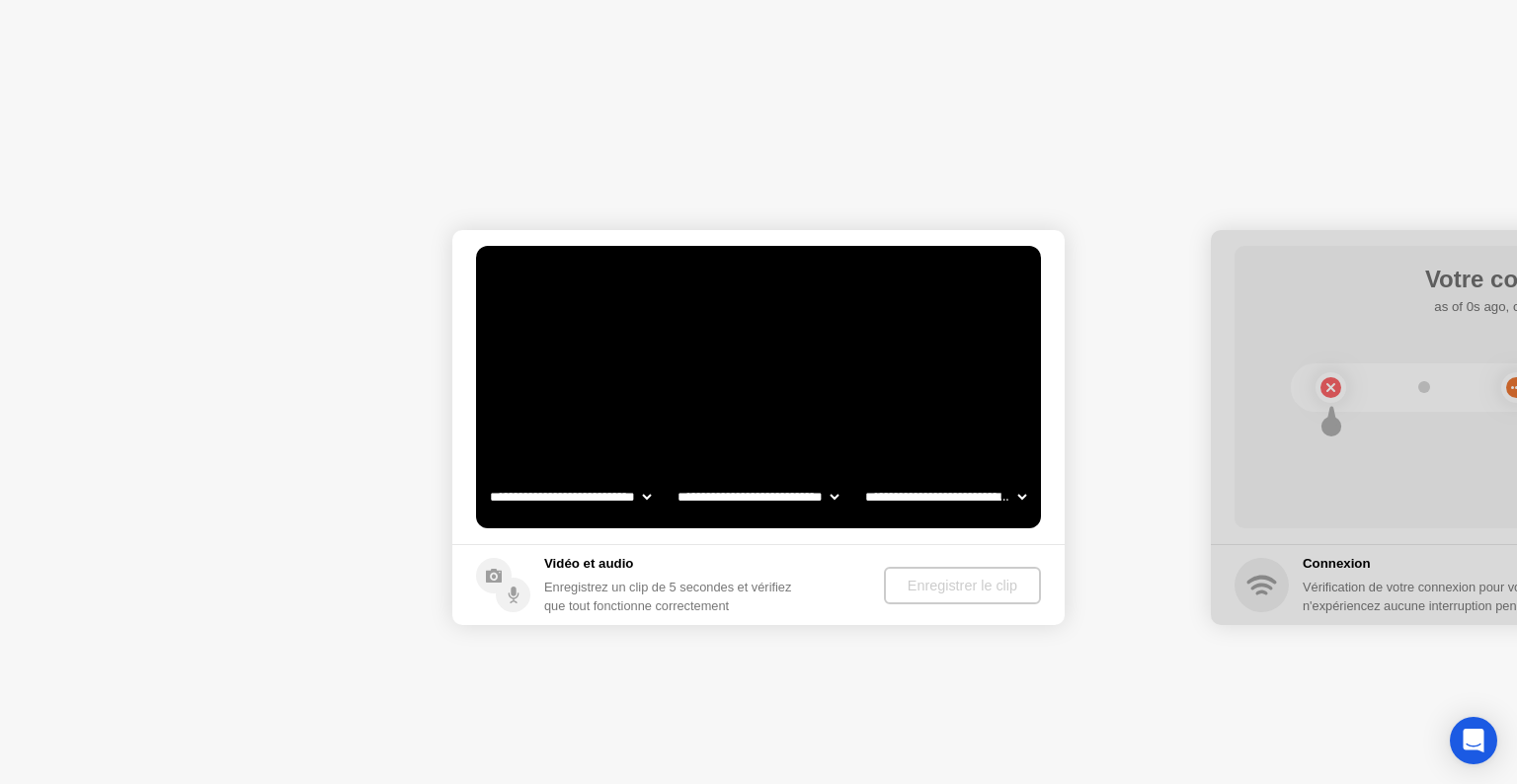 select on "**********" 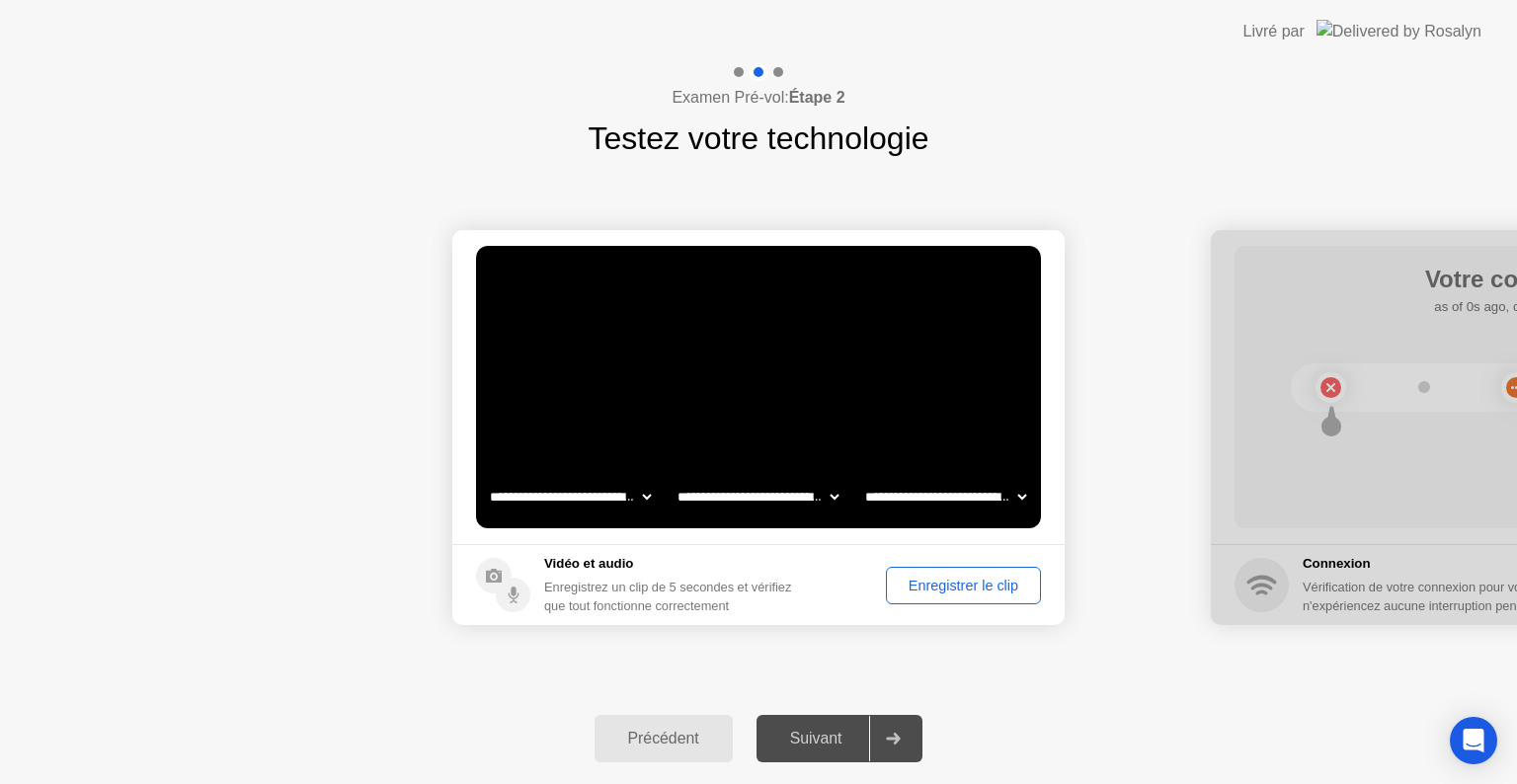 click on "Enregistrer le clip" 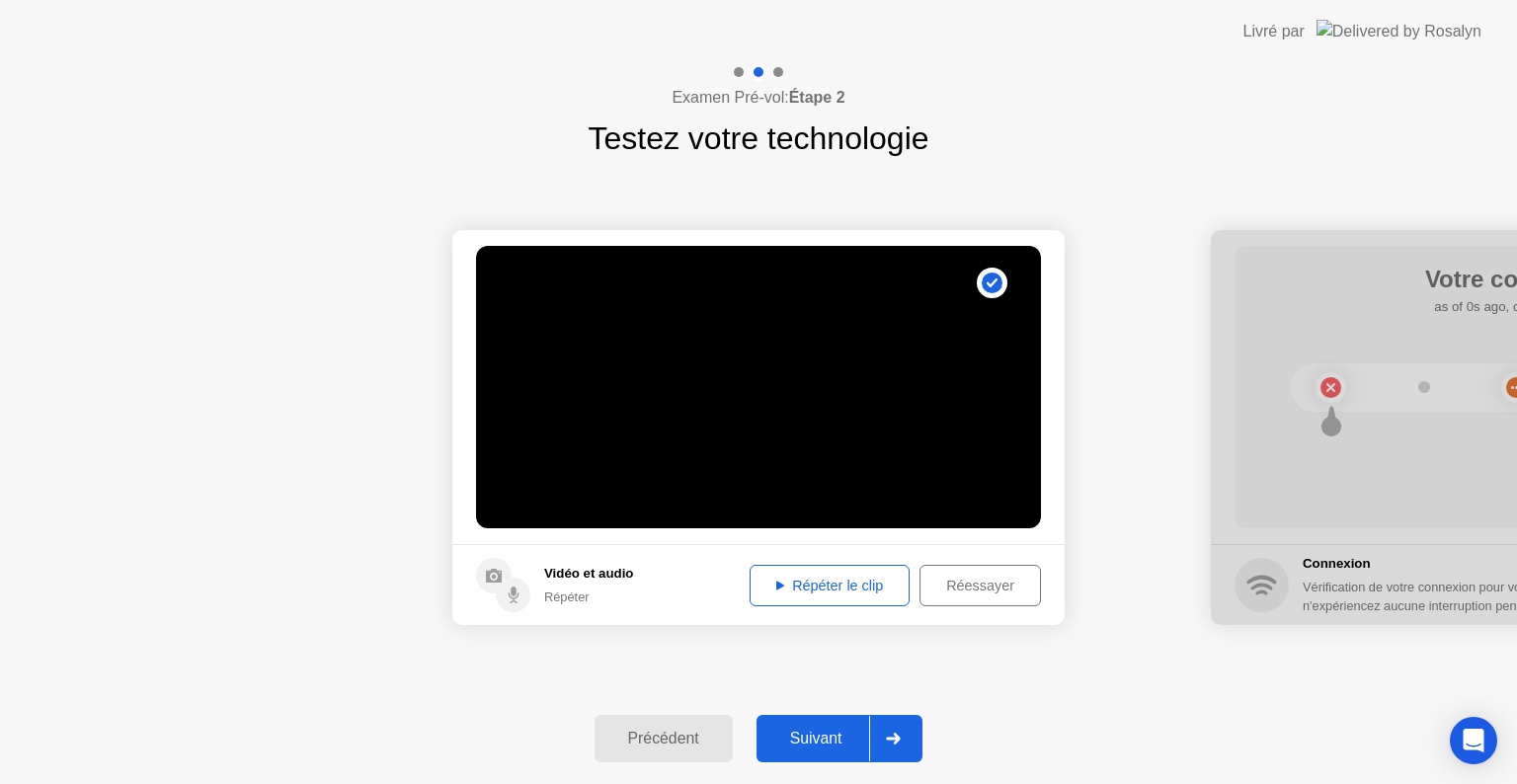 click on "Répéter le clip" 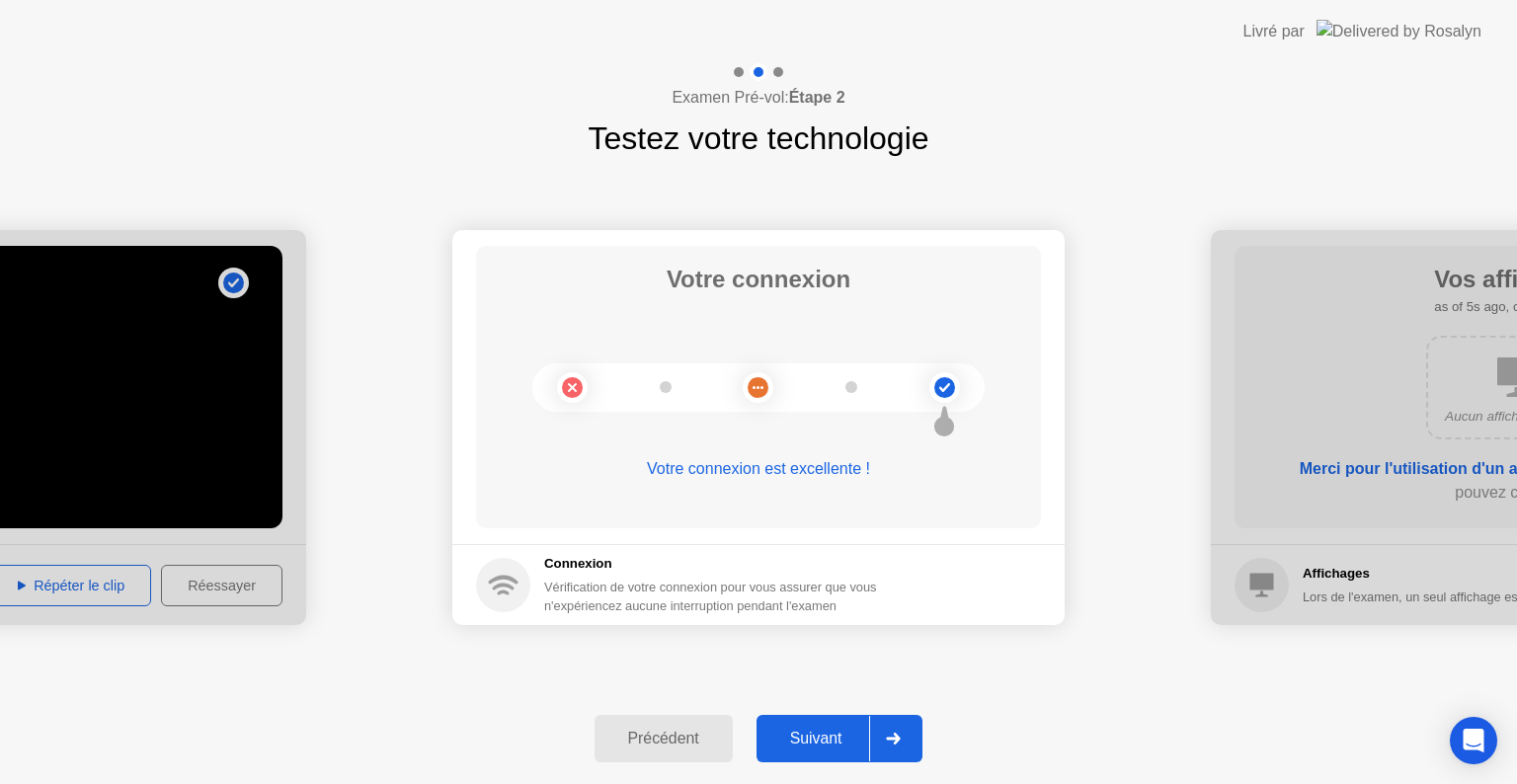 click on "Suivant" 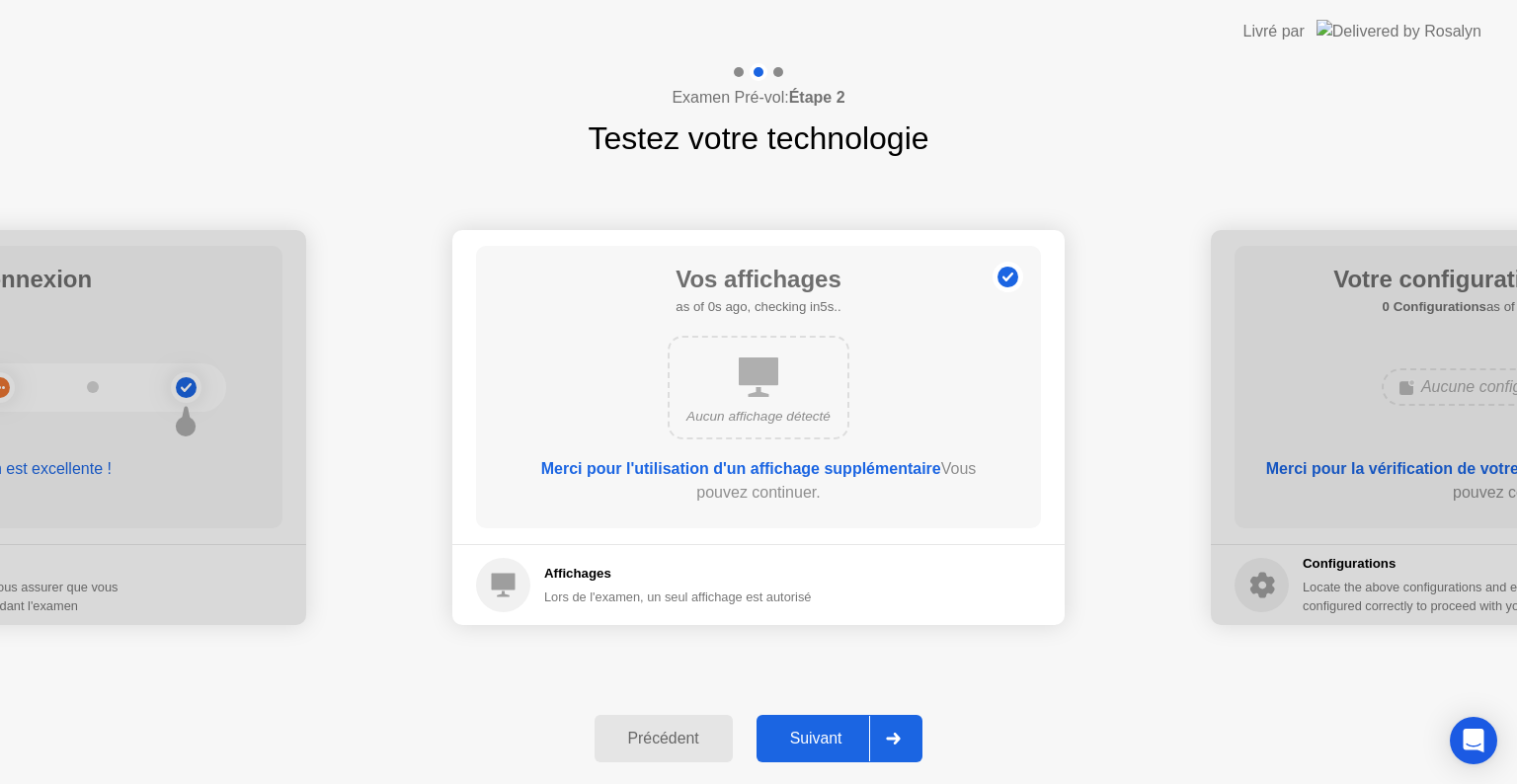 click on "Suivant" 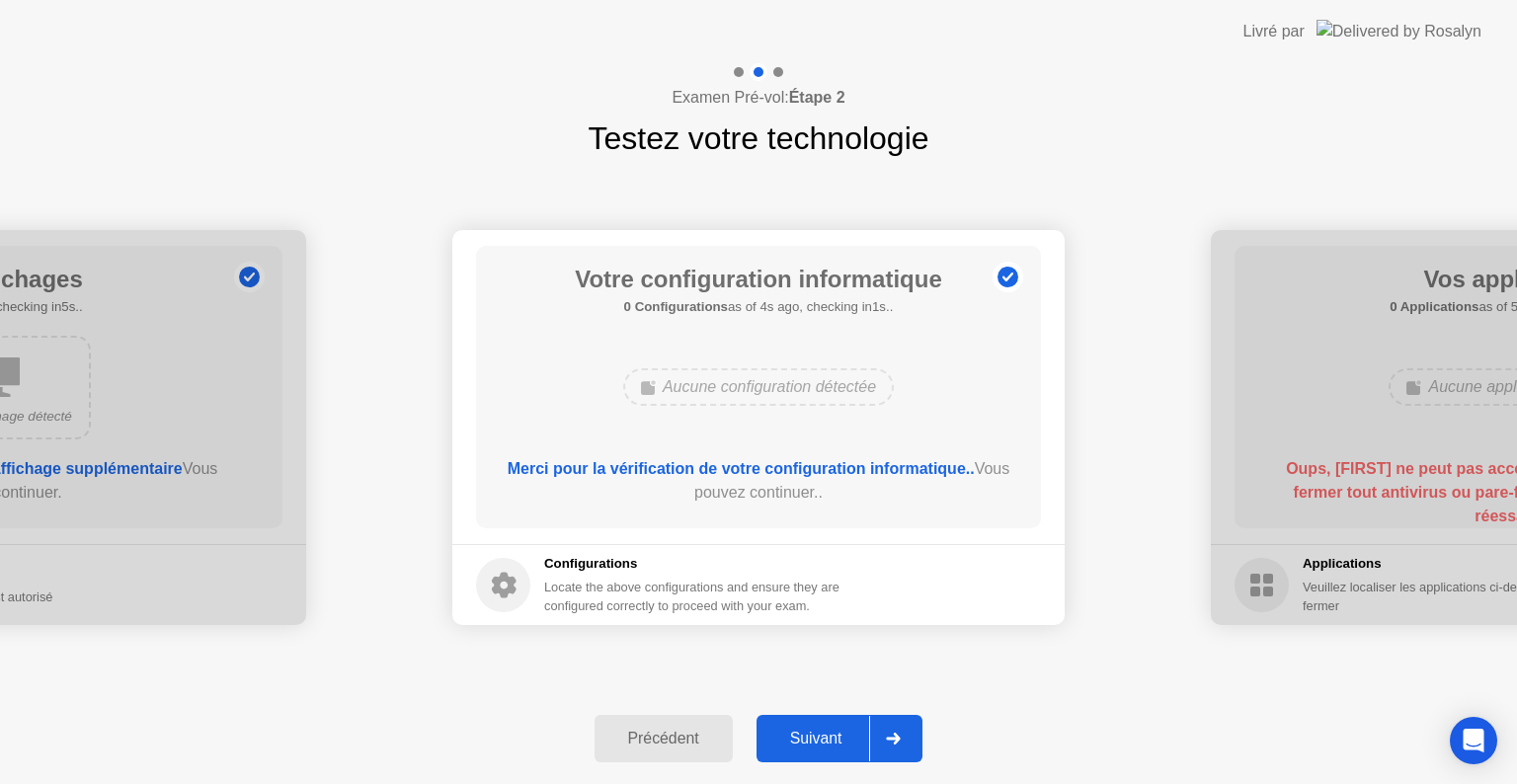 click on "Suivant" 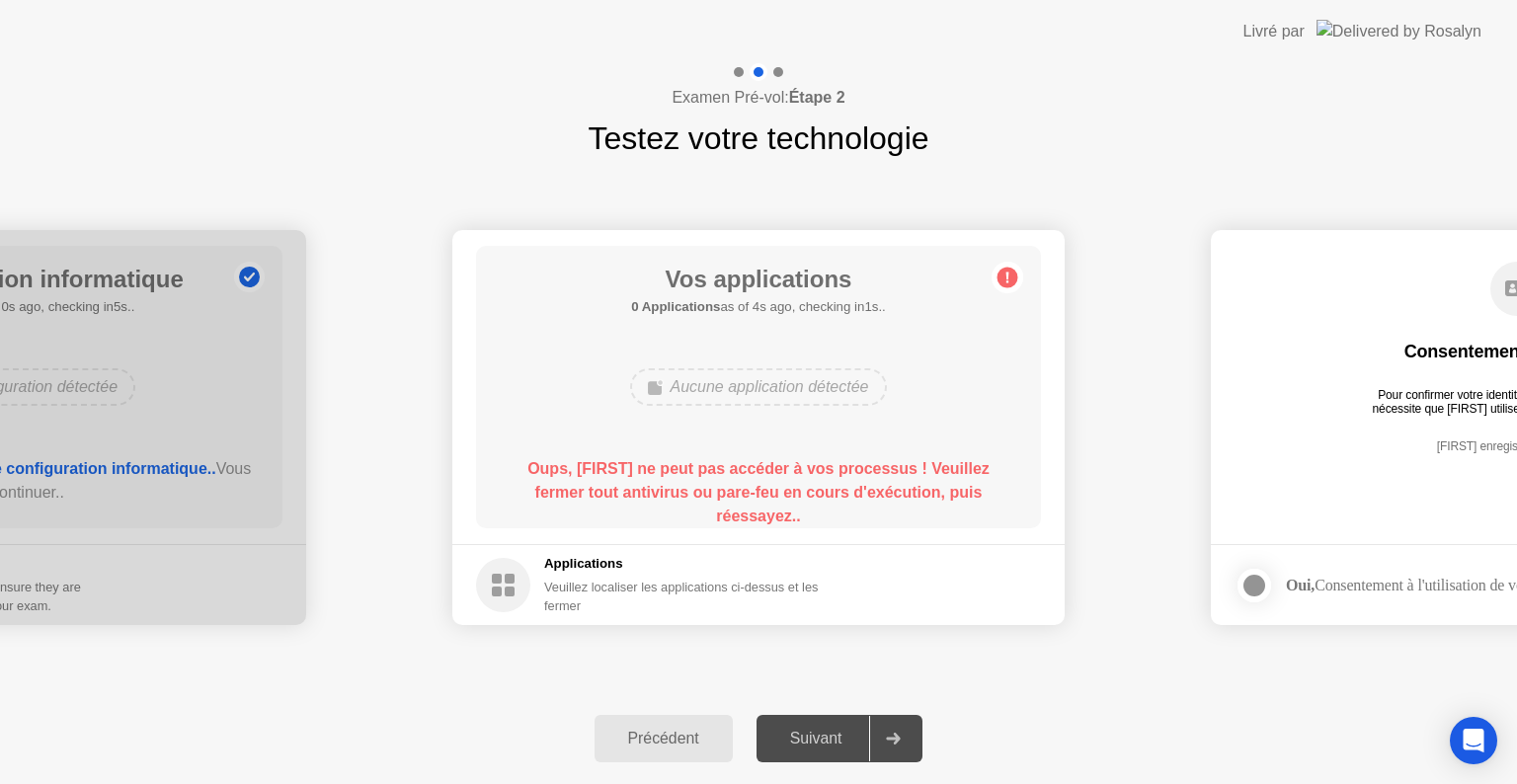 click on "Précédent" 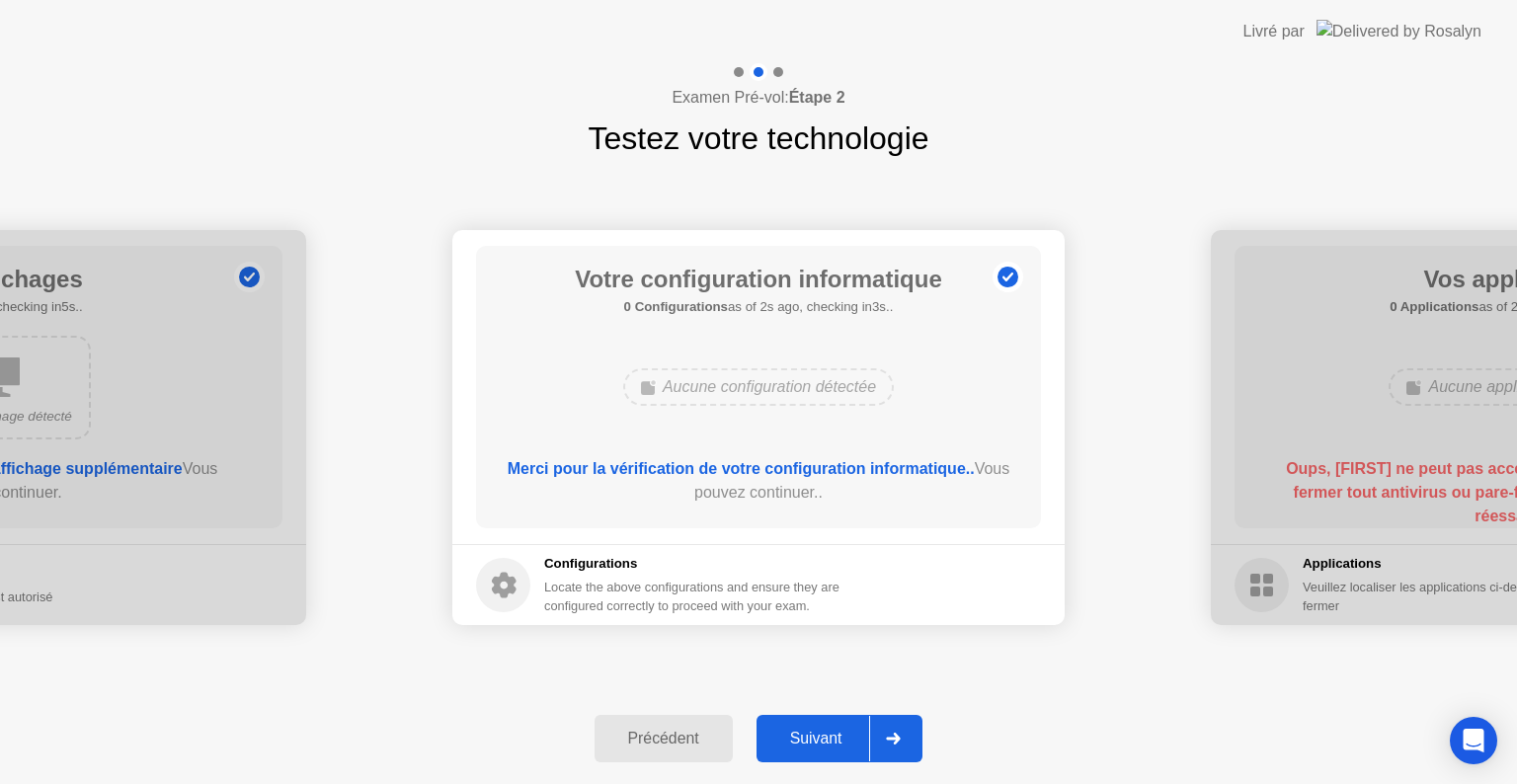 click on "Suivant" 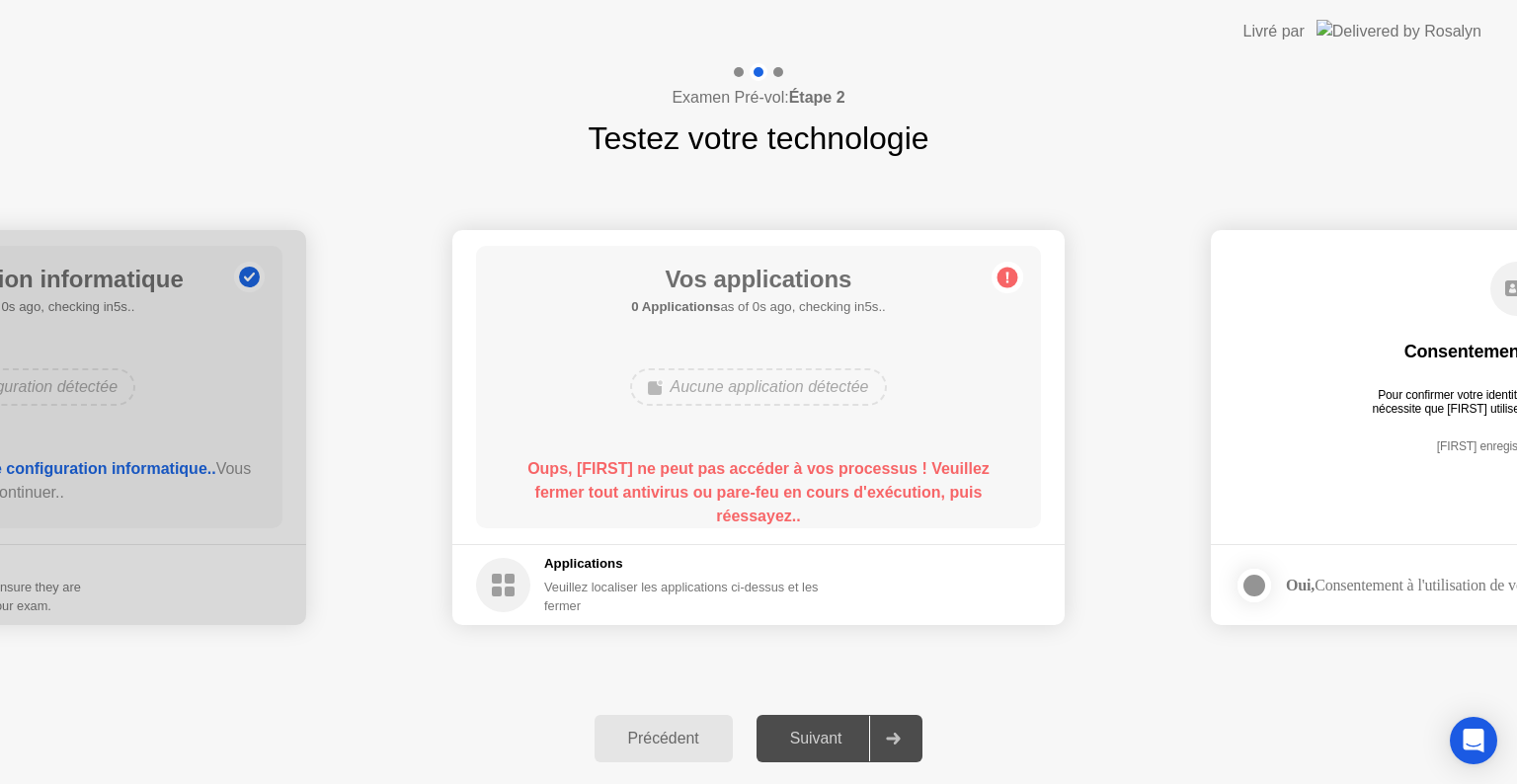 click on "Suivant" 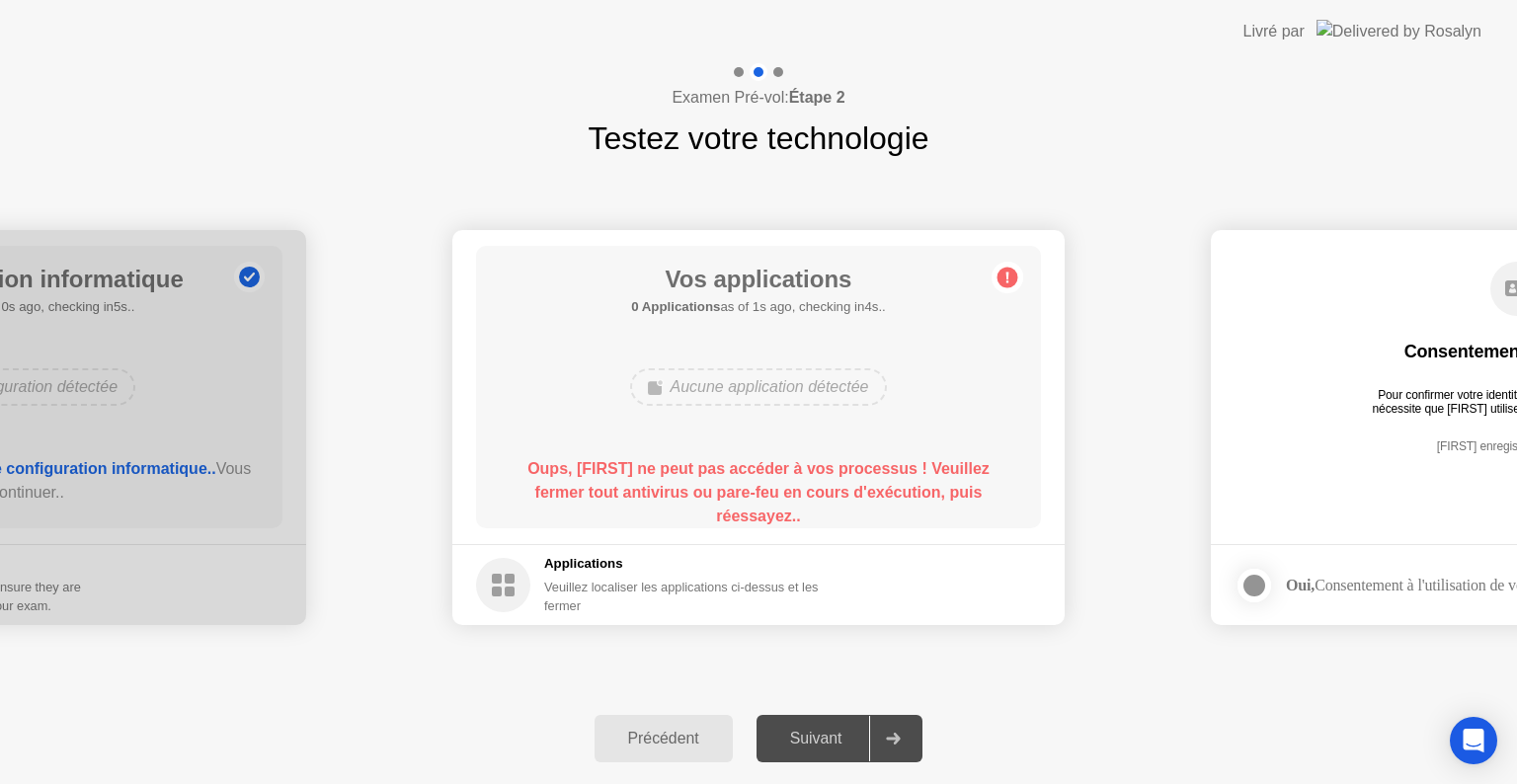 click on "Suivant" 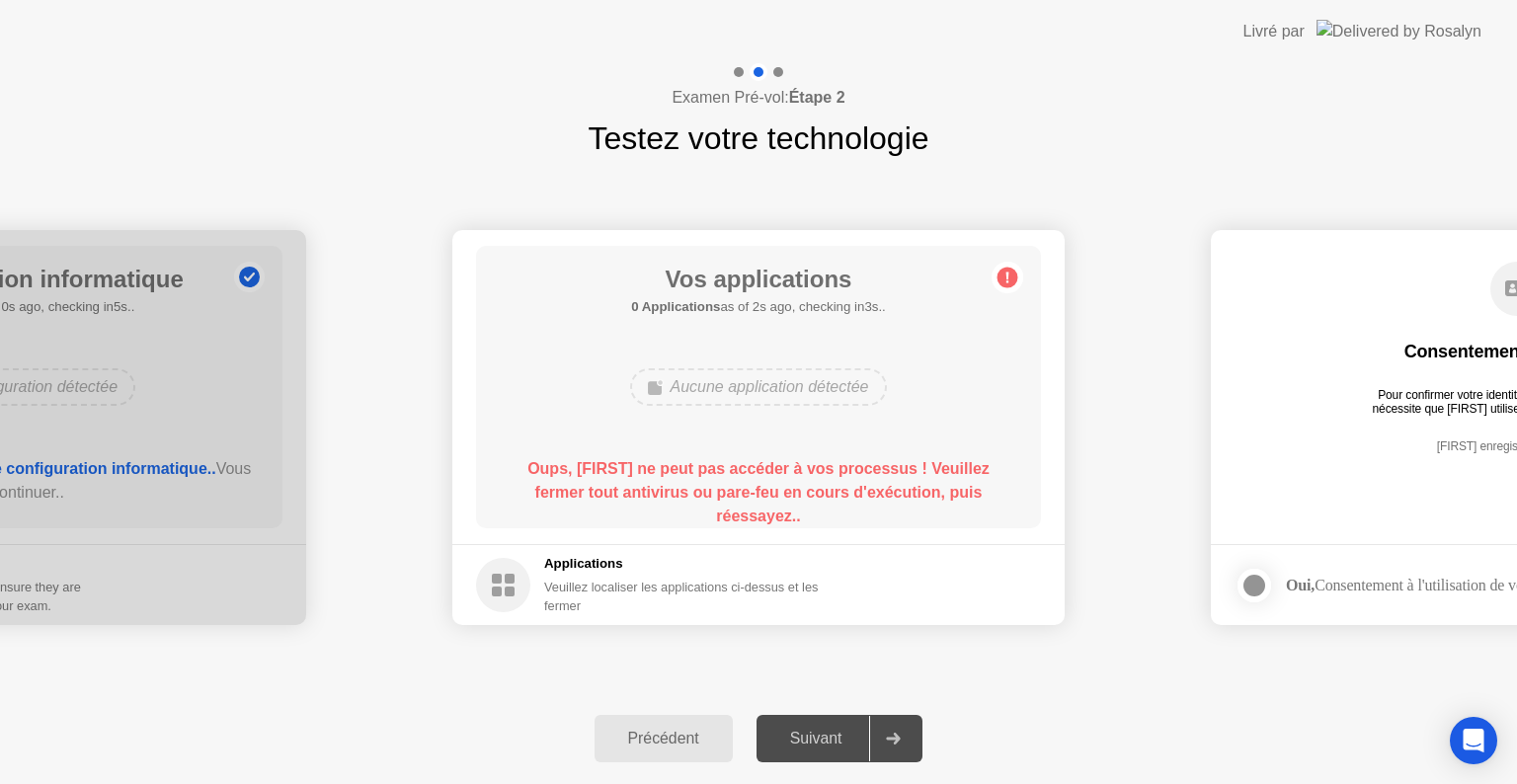 click on "Précédent" 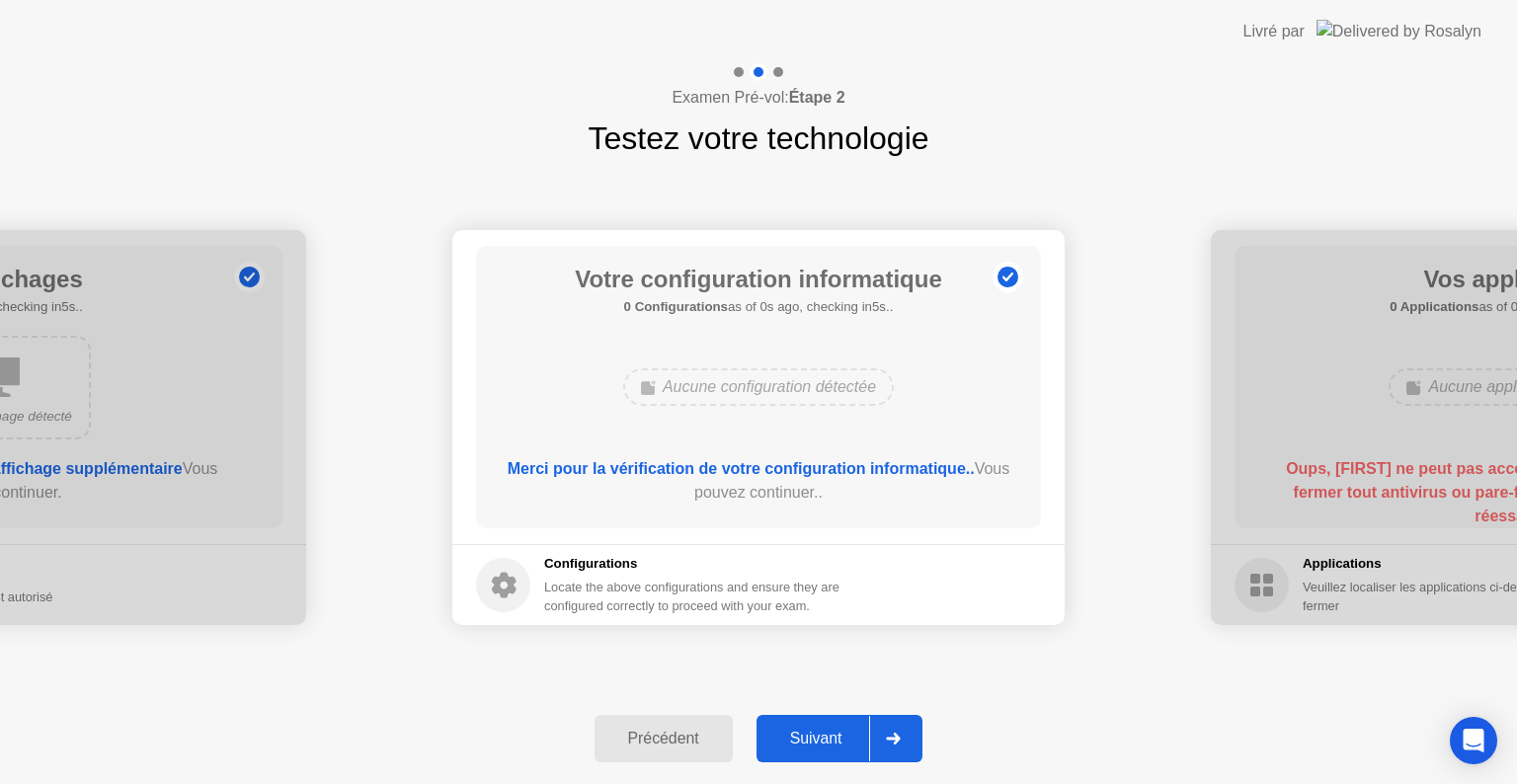 click on "Précédent" 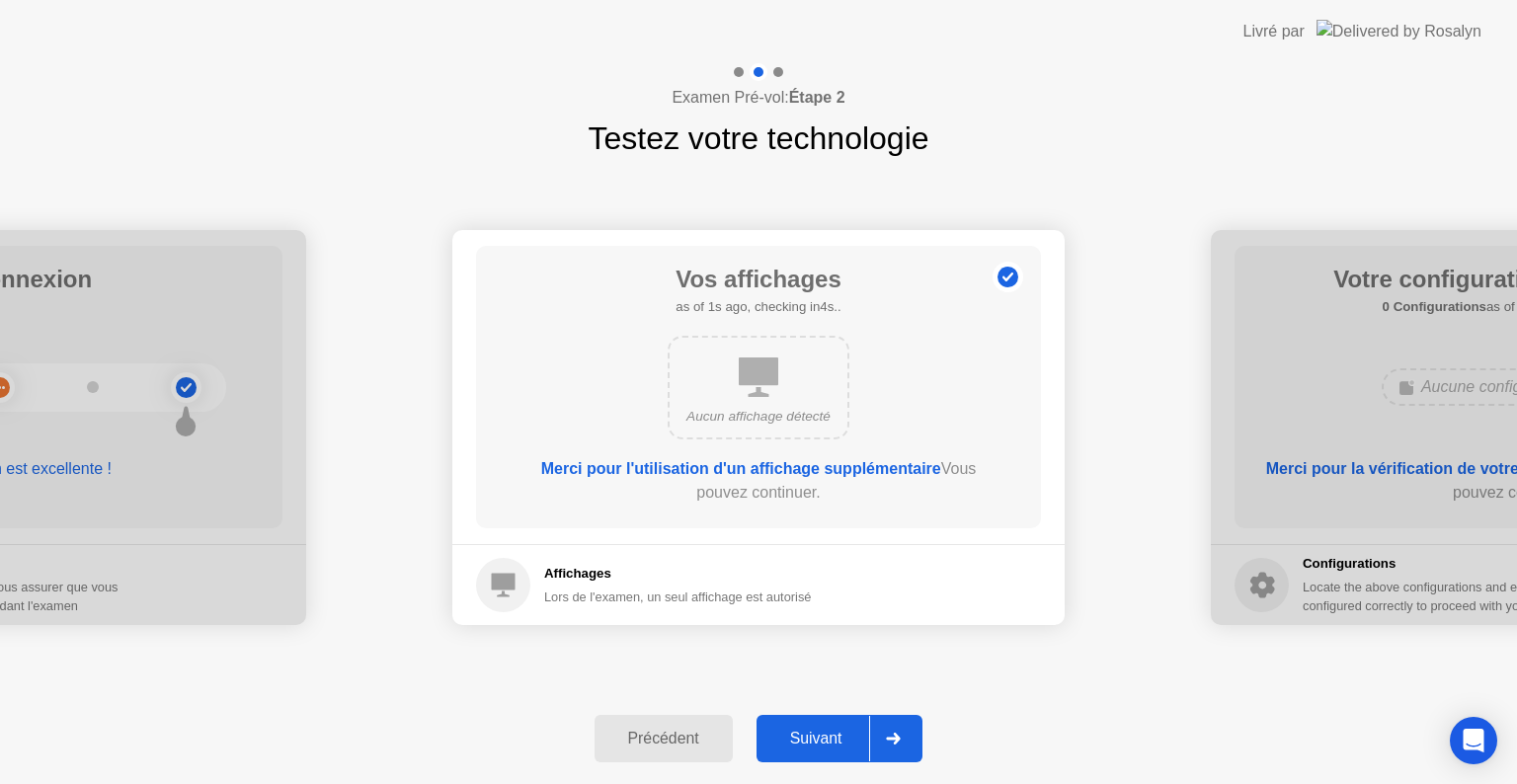 click on "Suivant" 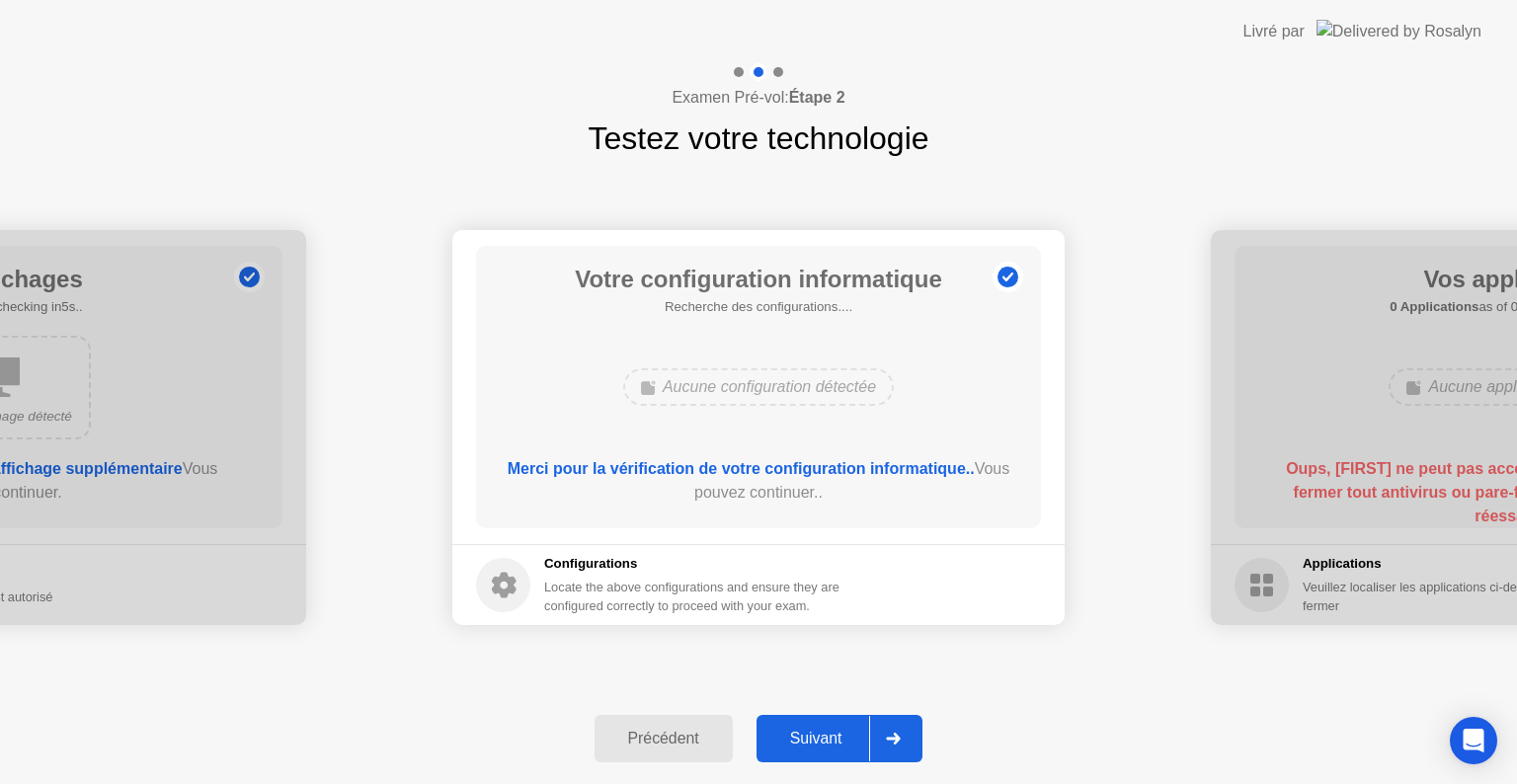 click on "Suivant" 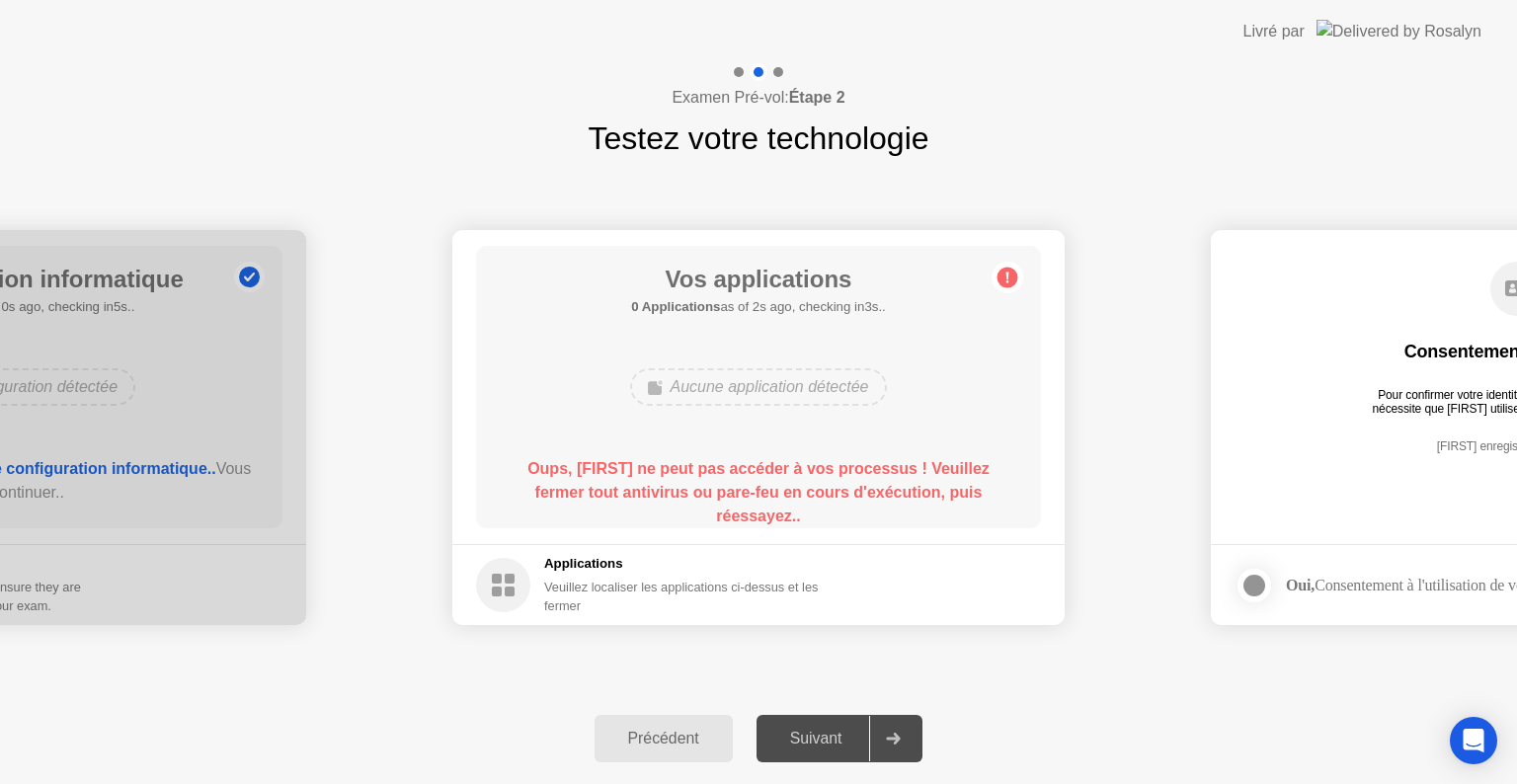click on "Précédent" 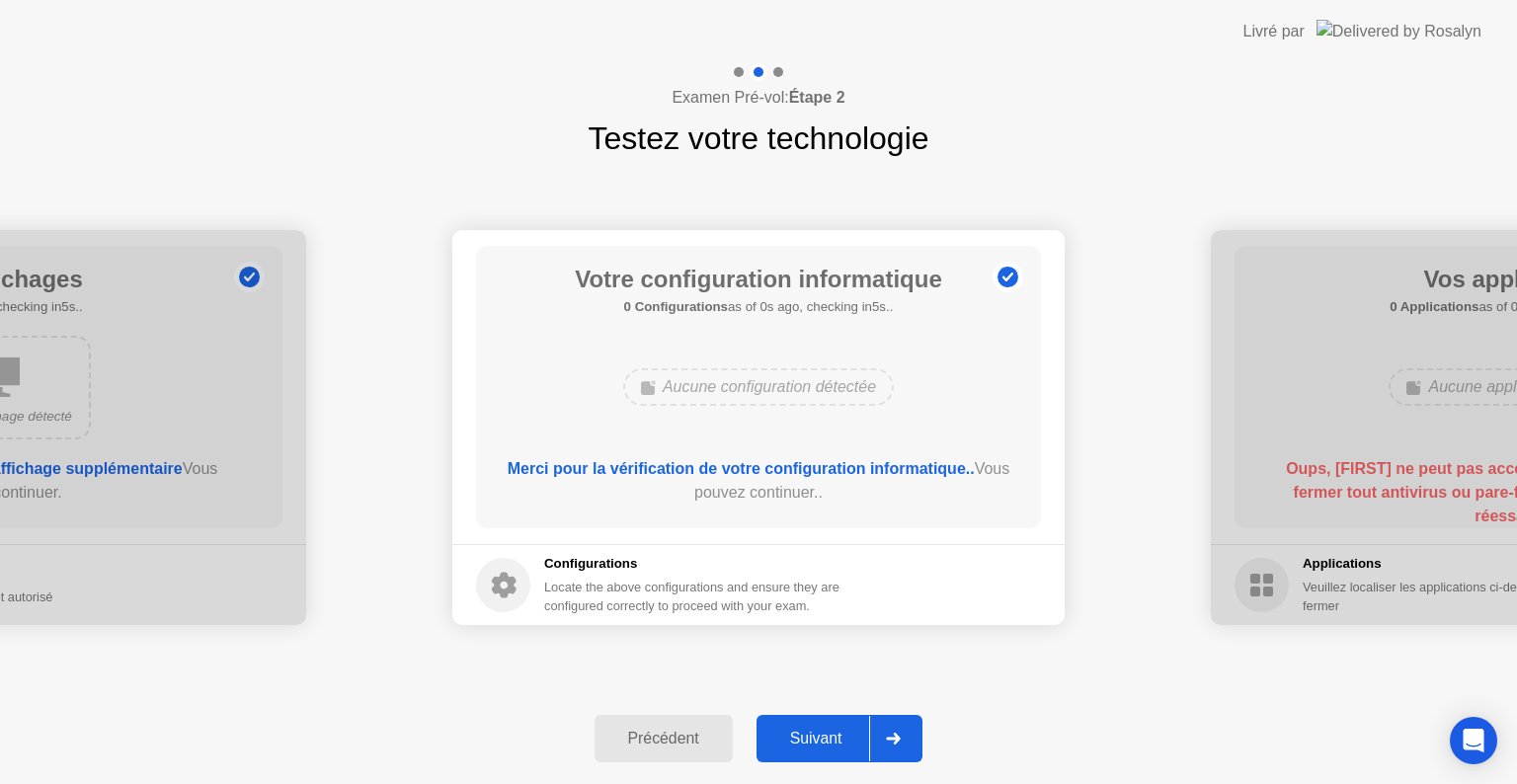 click on "Précédent" 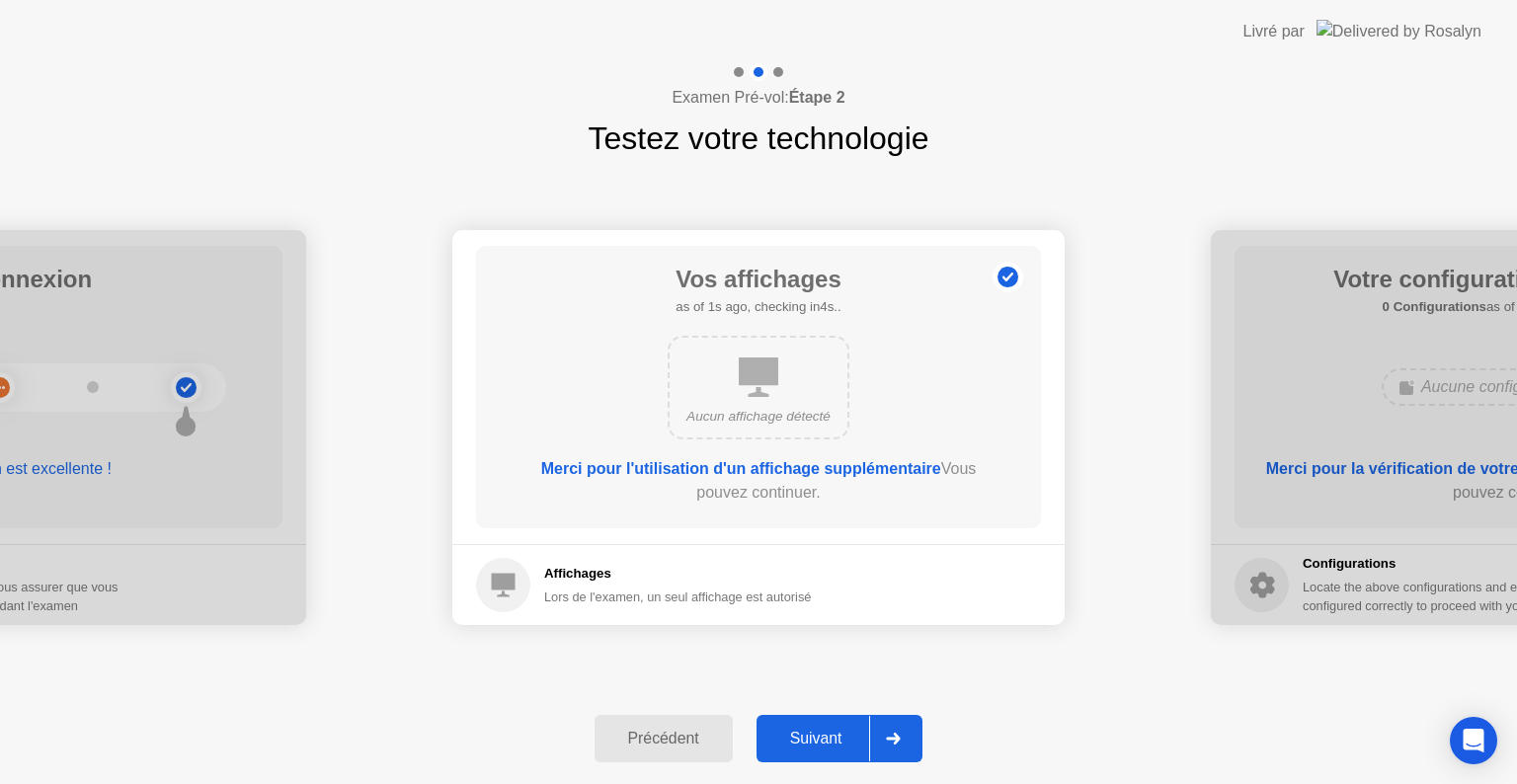 click on "Suivant" 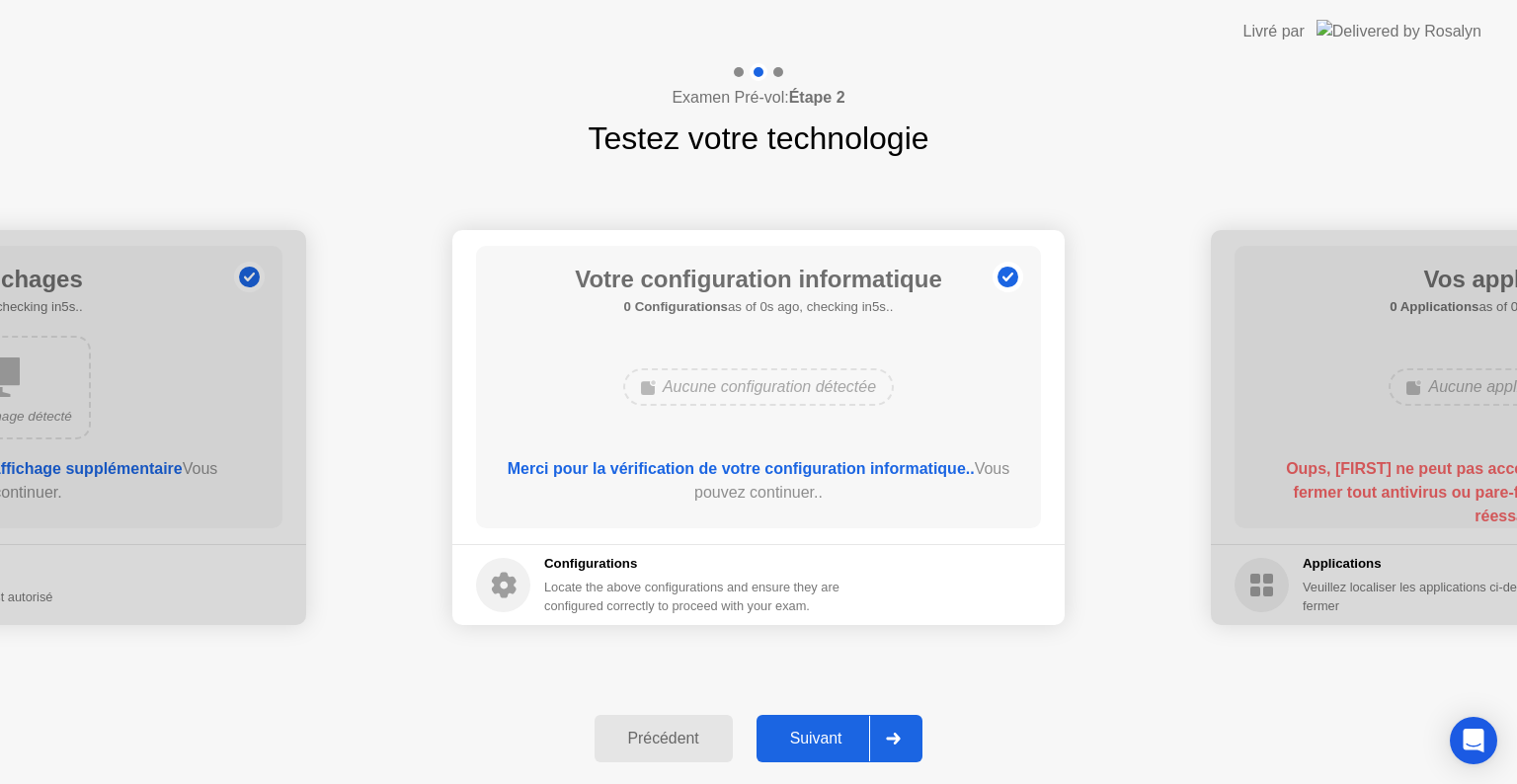 click on "Suivant" 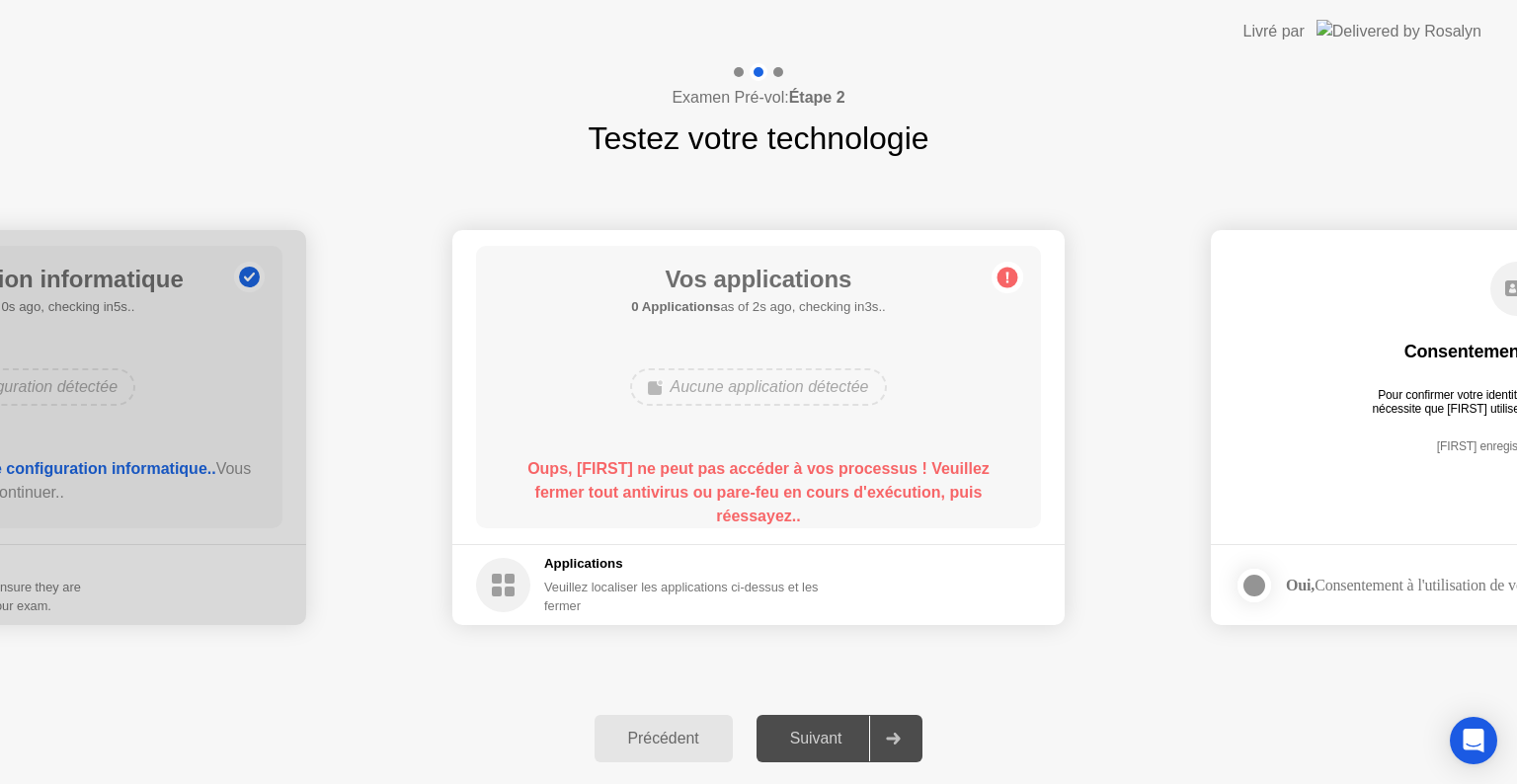click 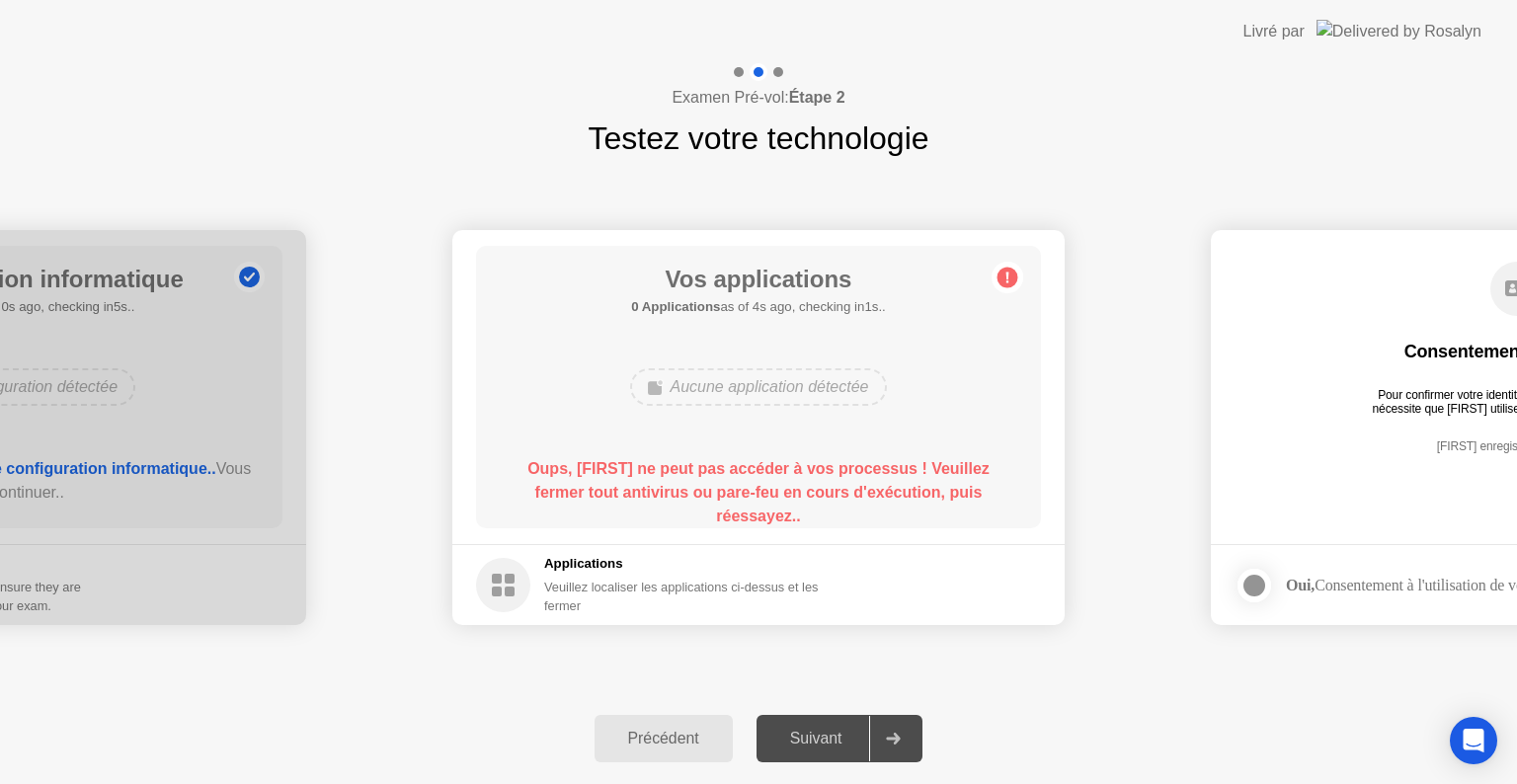 click on "Veuillez localiser les applications ci-dessus et les fermer" 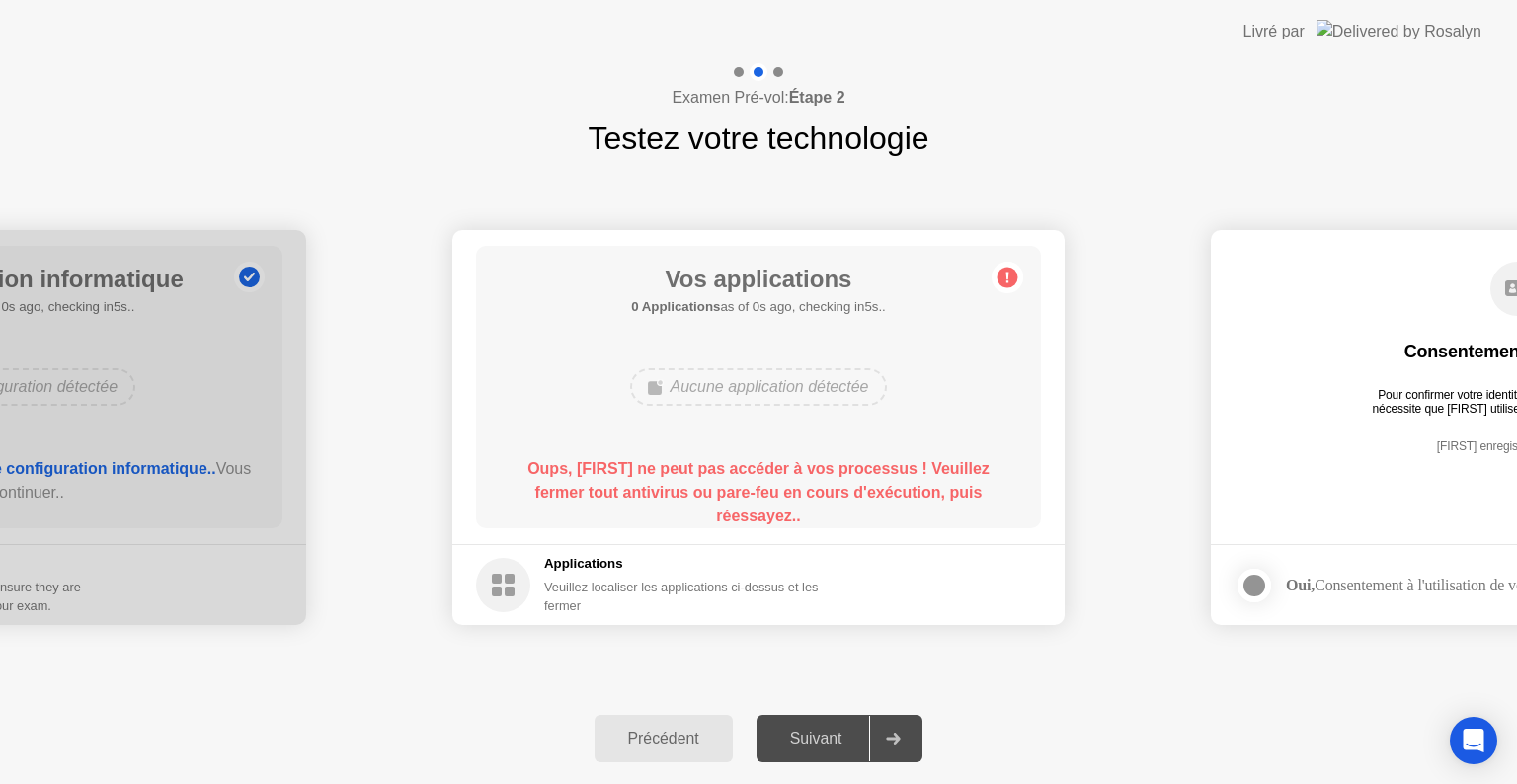 click 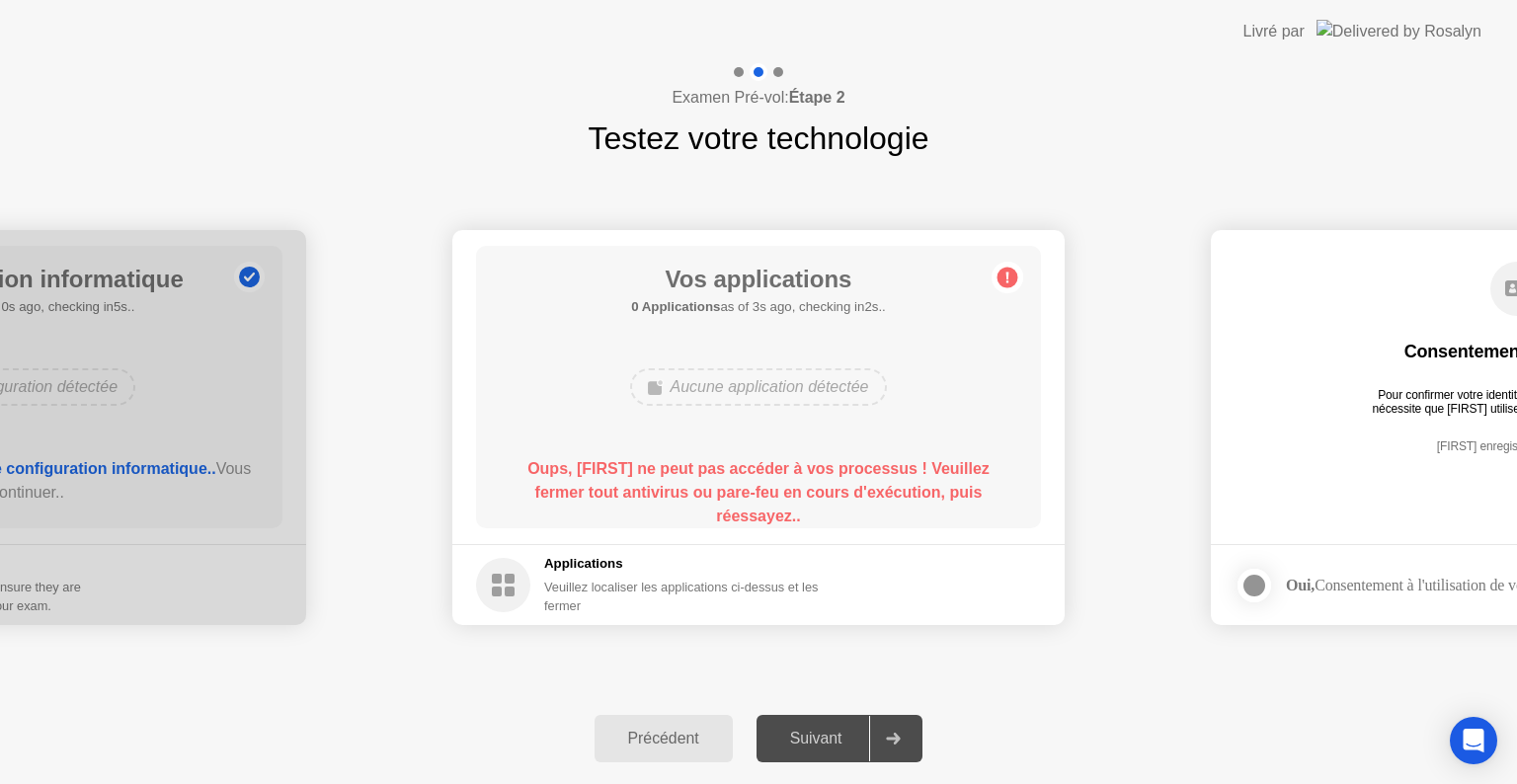 click 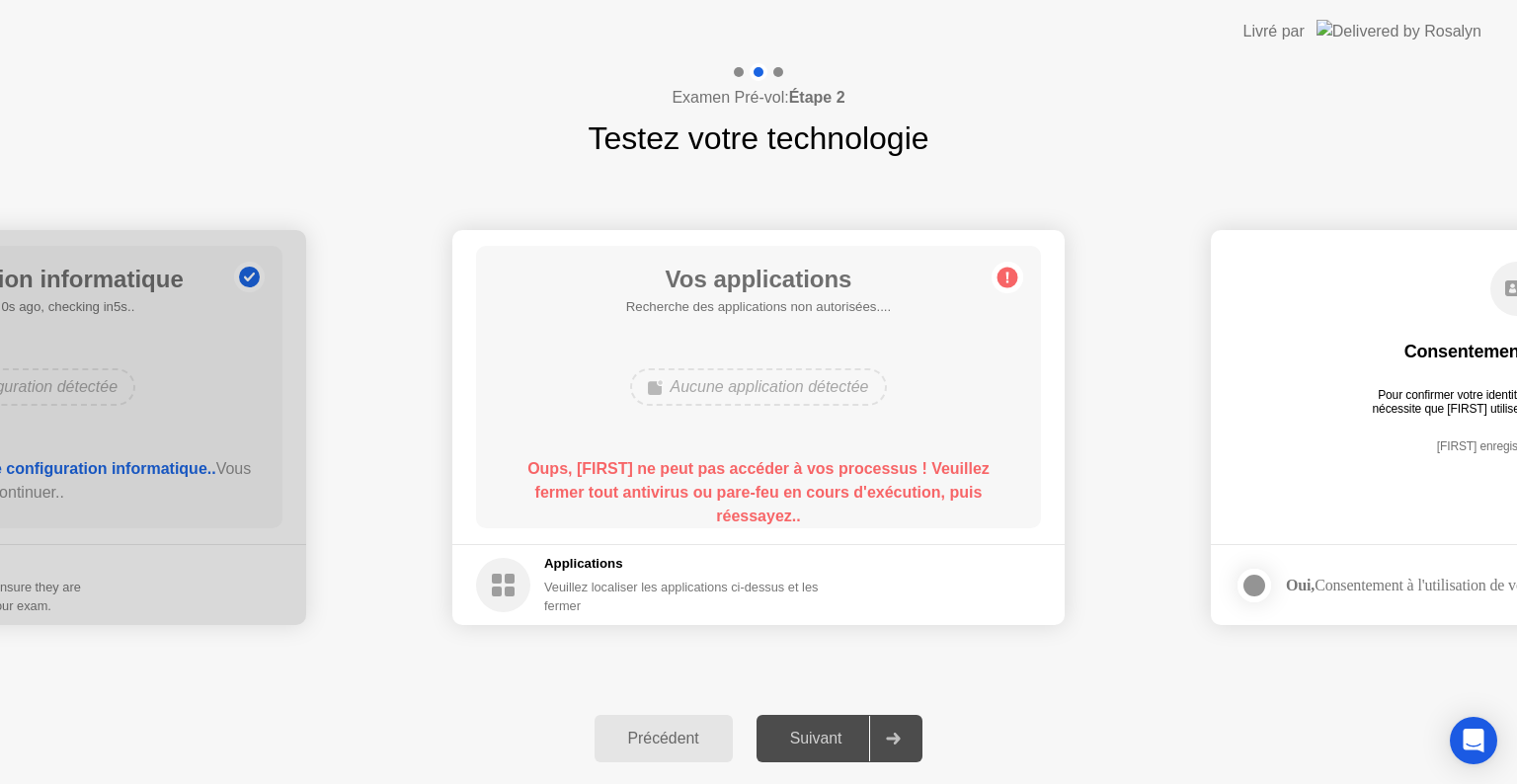click on "Précédent" 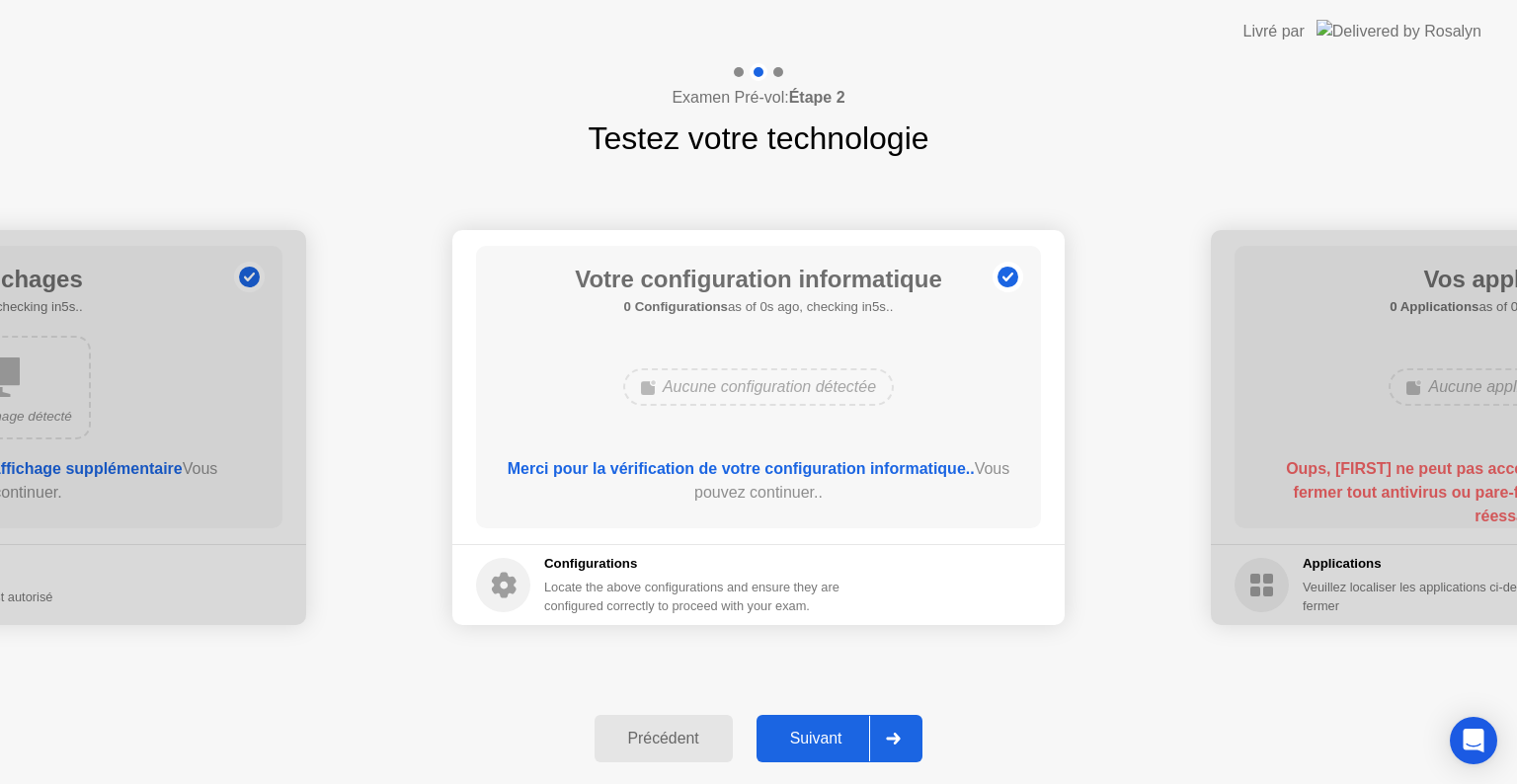 click on "Suivant" 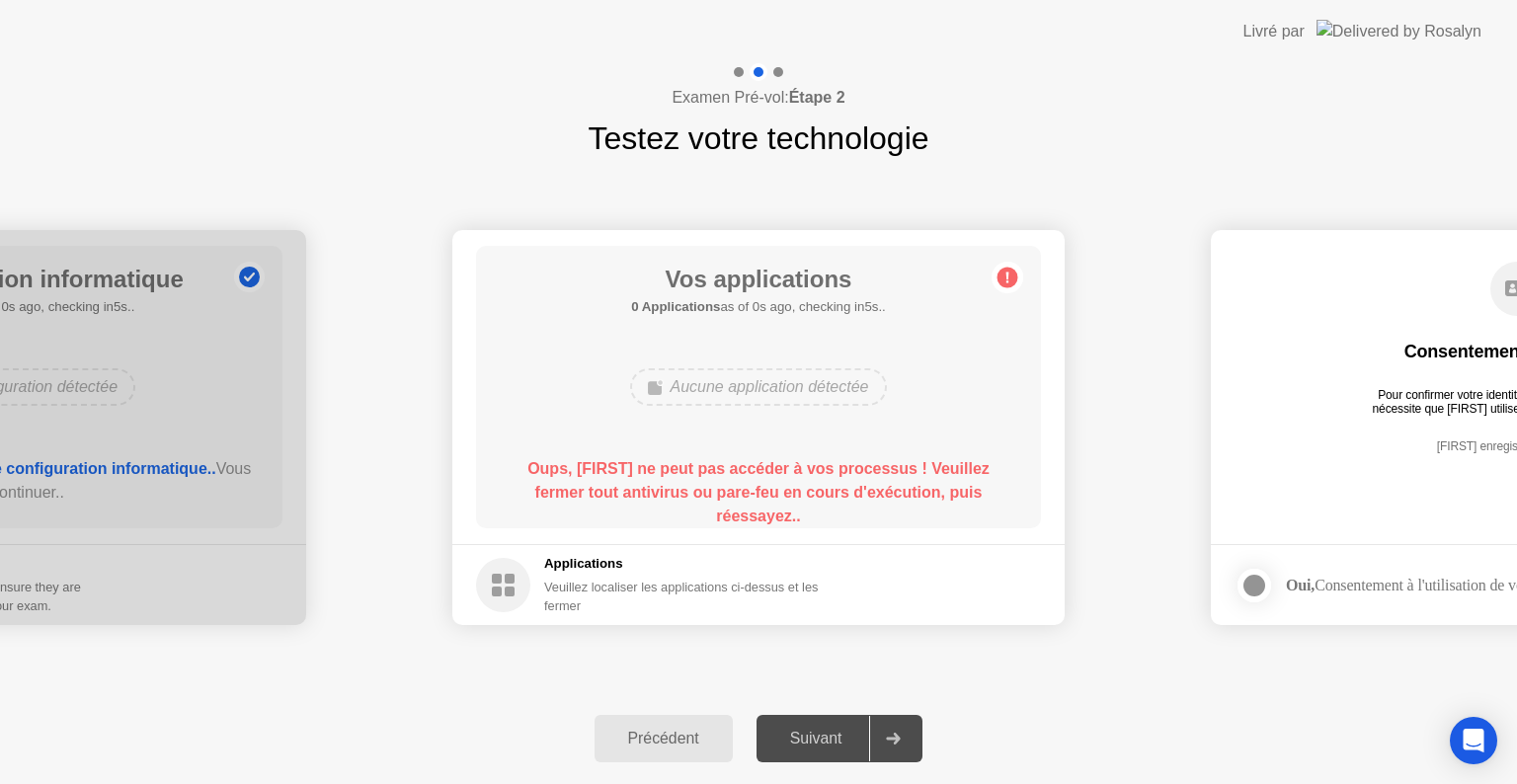 click on "Suivant" 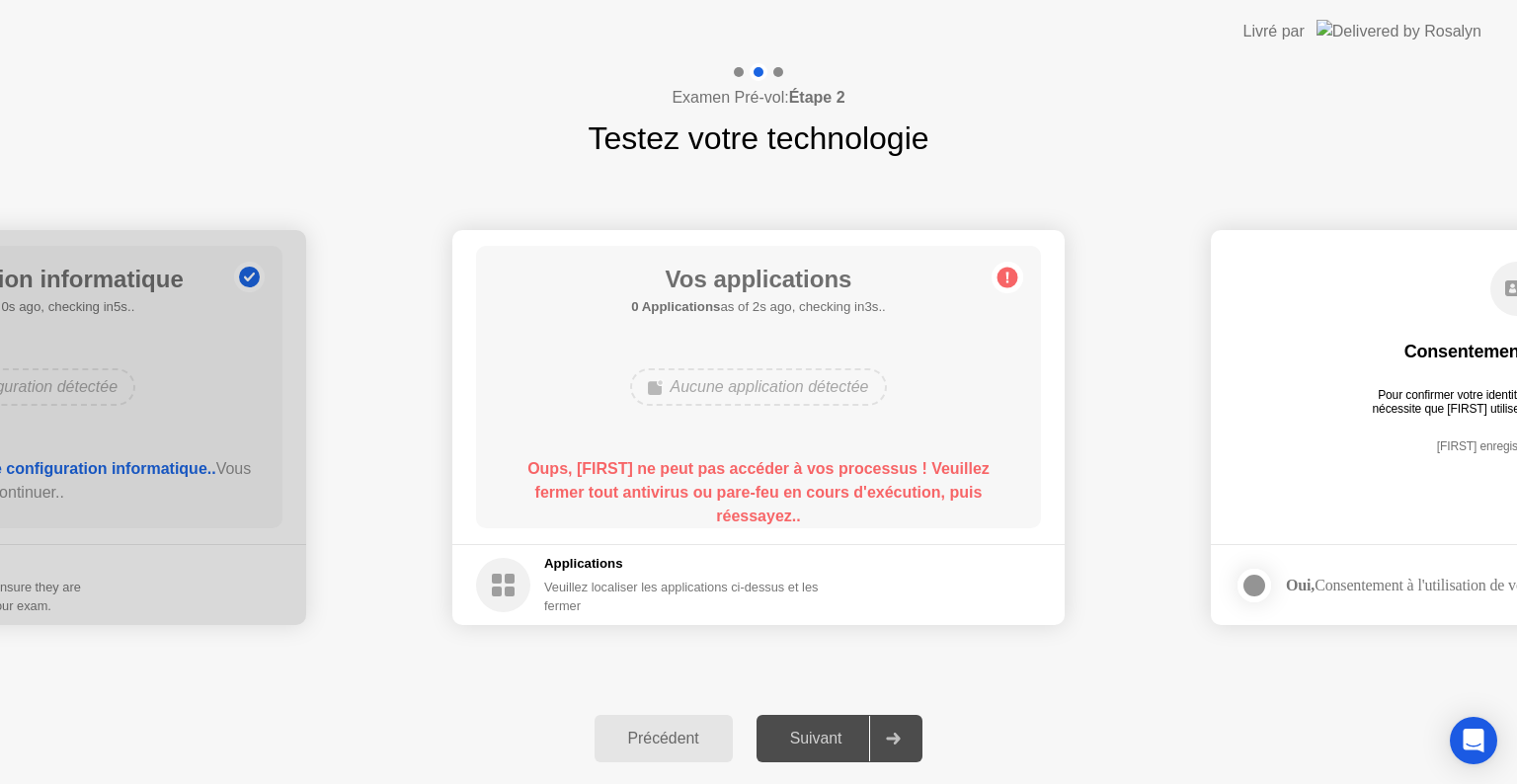 click on "Suivant" 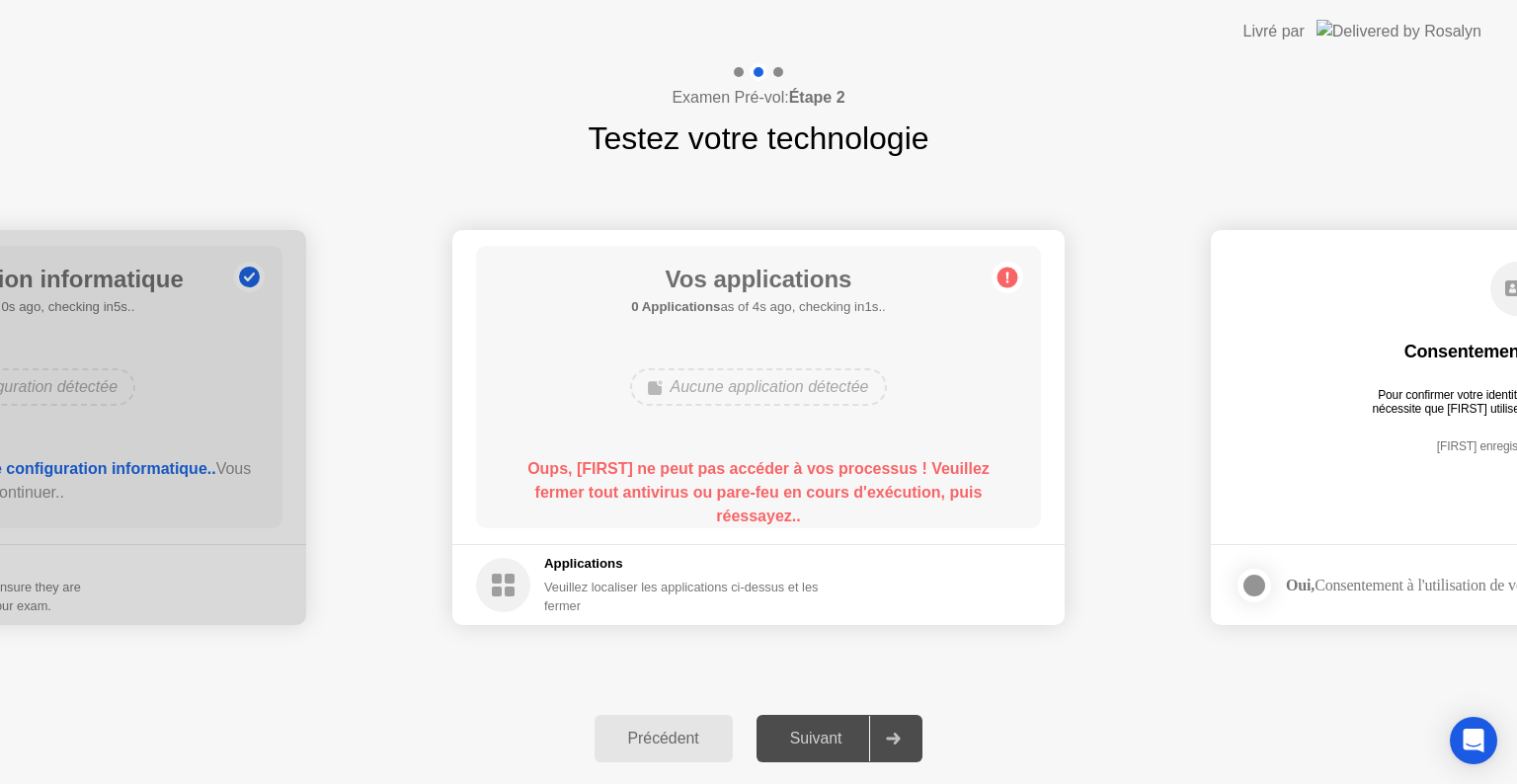 click on "Oups, [FIRST] ne peut pas accéder à vos processus ! Veuillez fermer tout antivirus ou pare-feu en cours d'exécution, puis réessayez.." 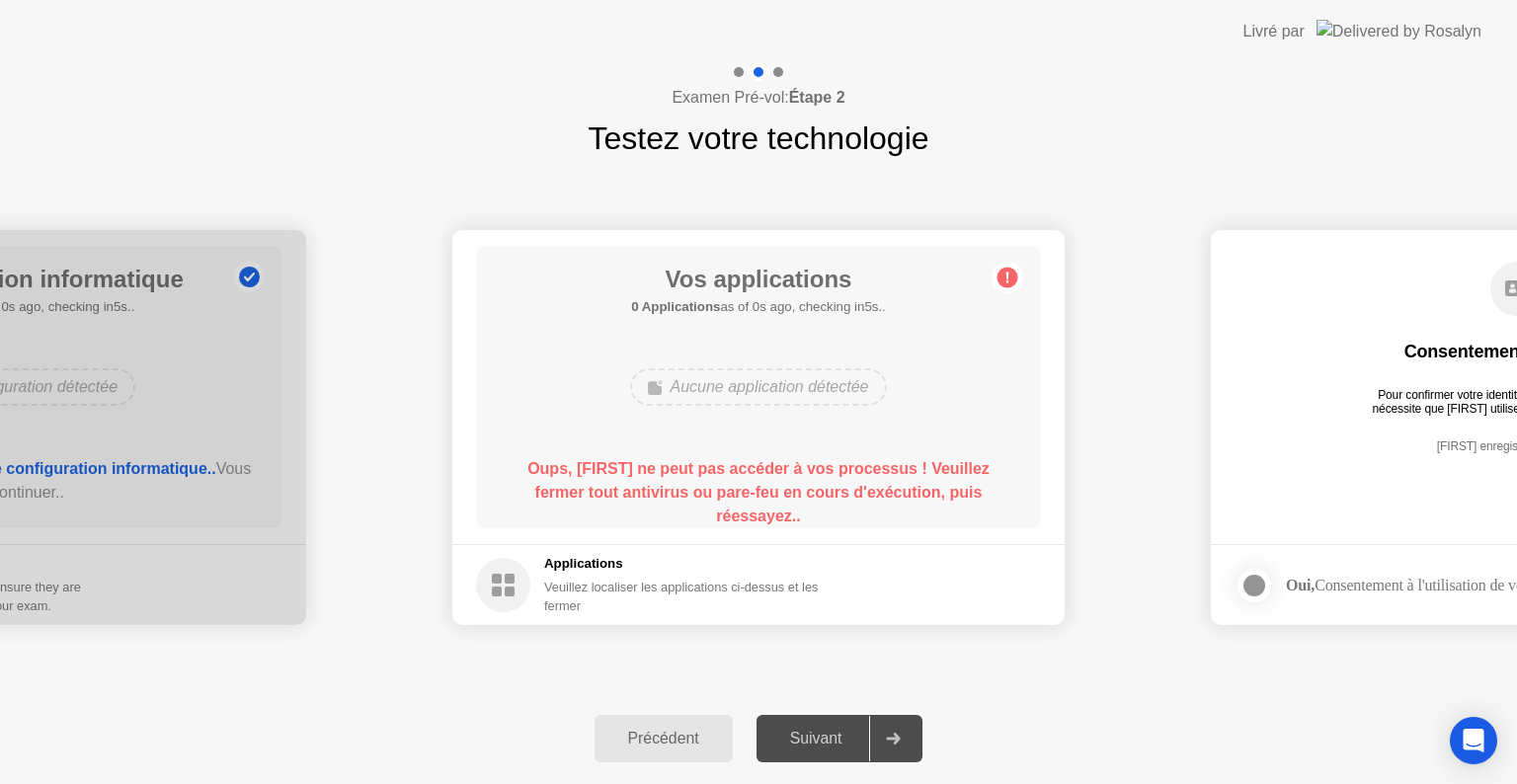 click on "Précédent" 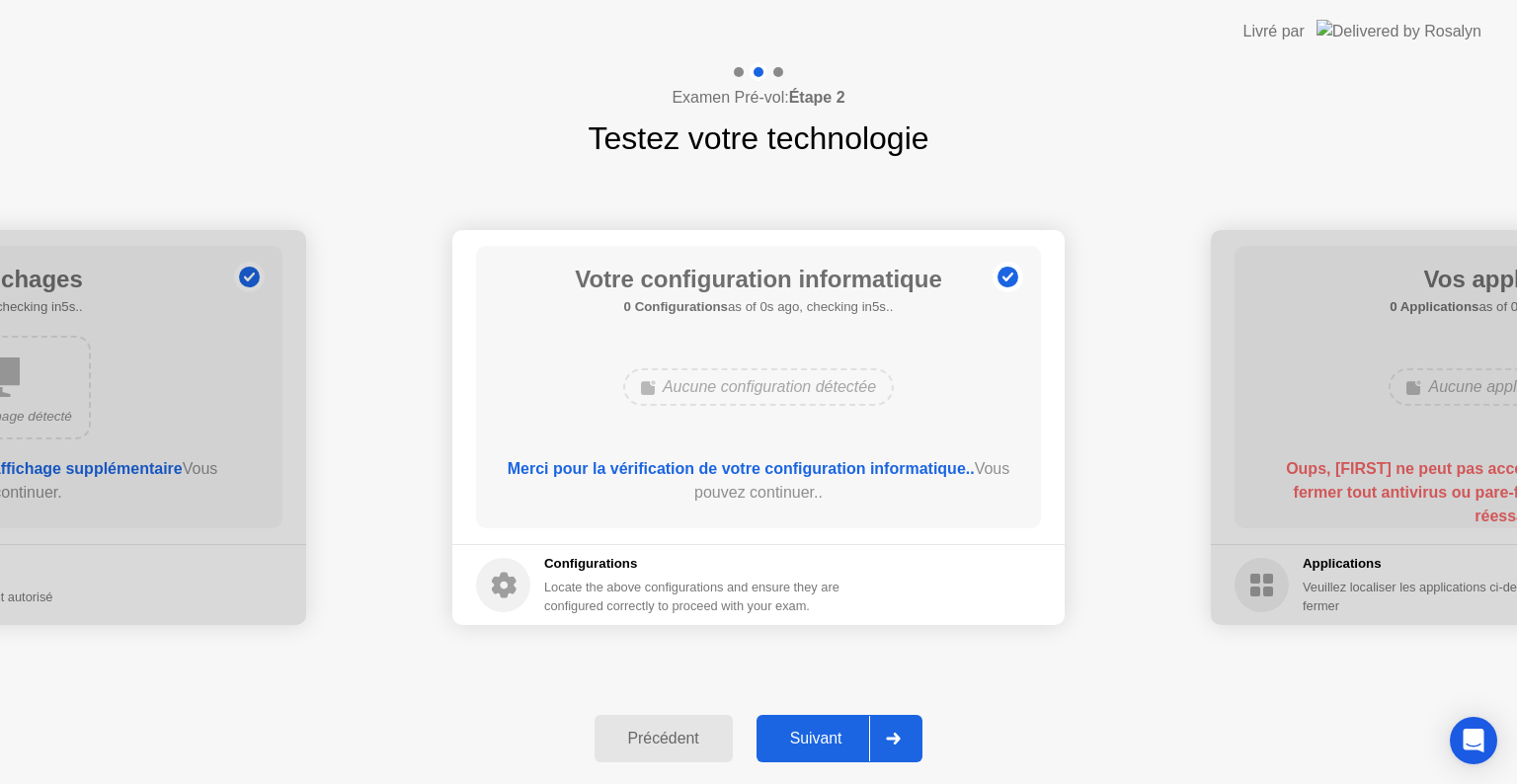 click on "Suivant" 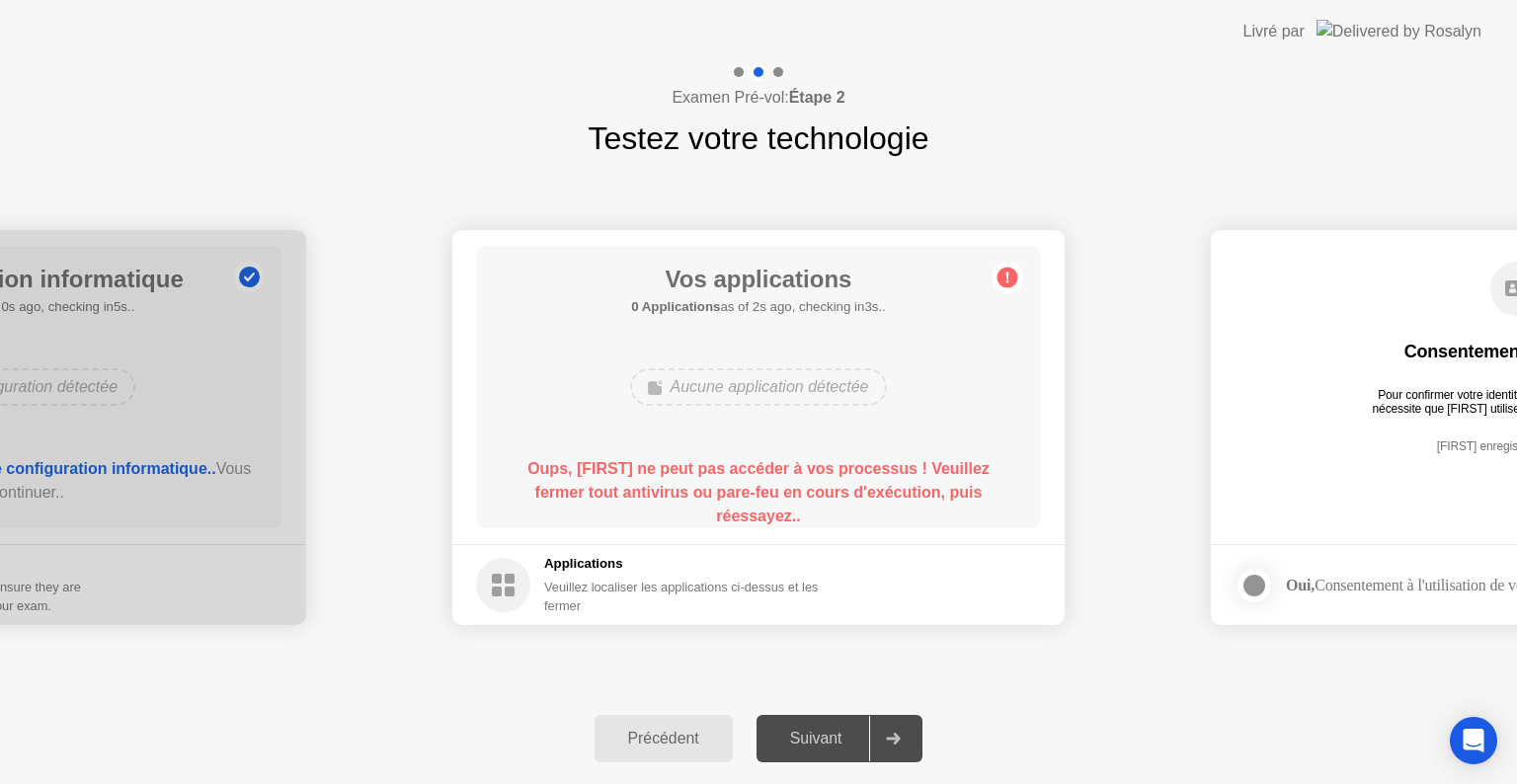 click 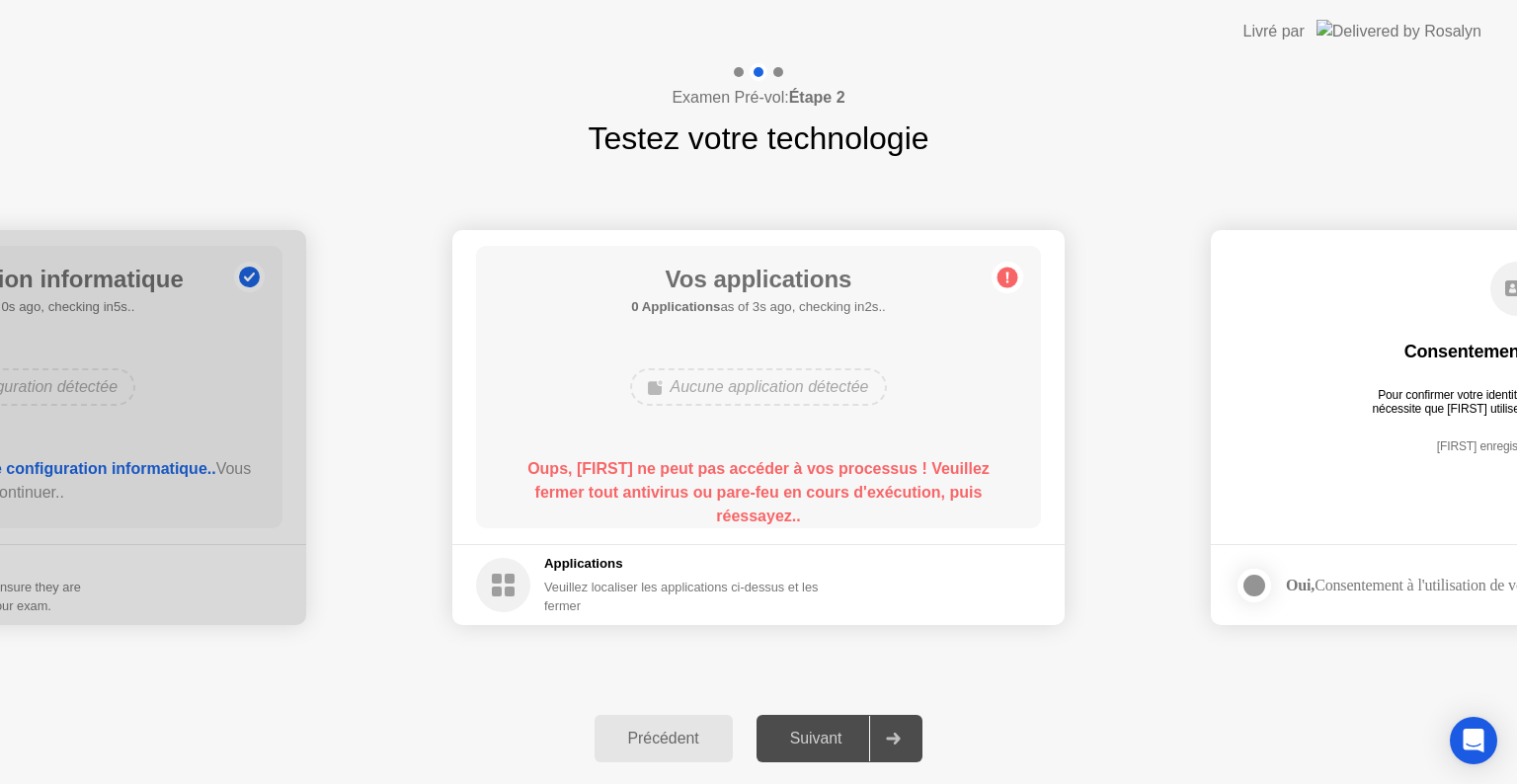 click on "Vos applications 0 Applications  as of 3s ago, checking in2s..  Aucune application détectée  Oups, [FIRST] ne peut pas accéder à vos processus ! Veuillez fermer tout antivirus ou pare-feu en cours d'exécution, puis réessayez.." 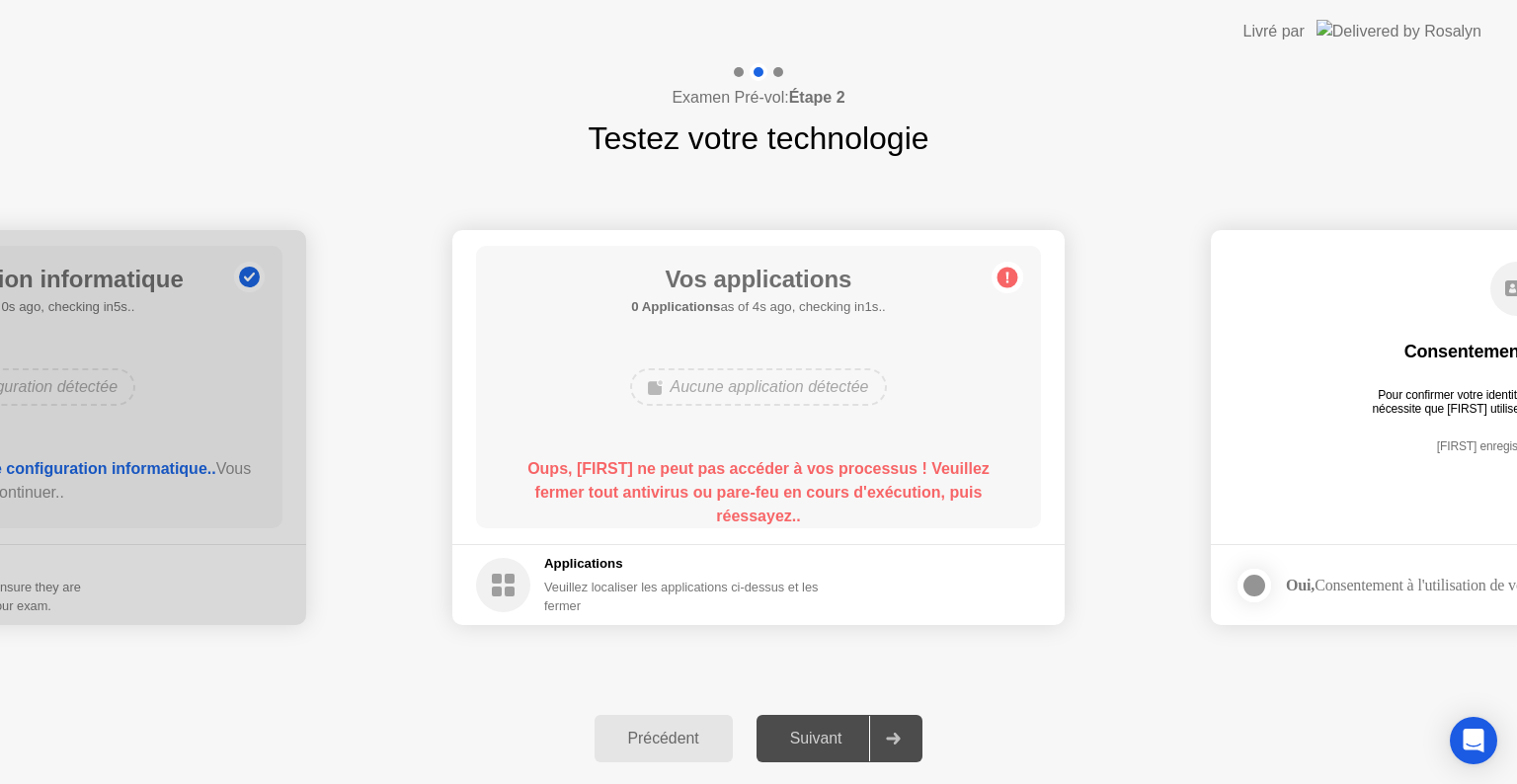 click on "Suivant" 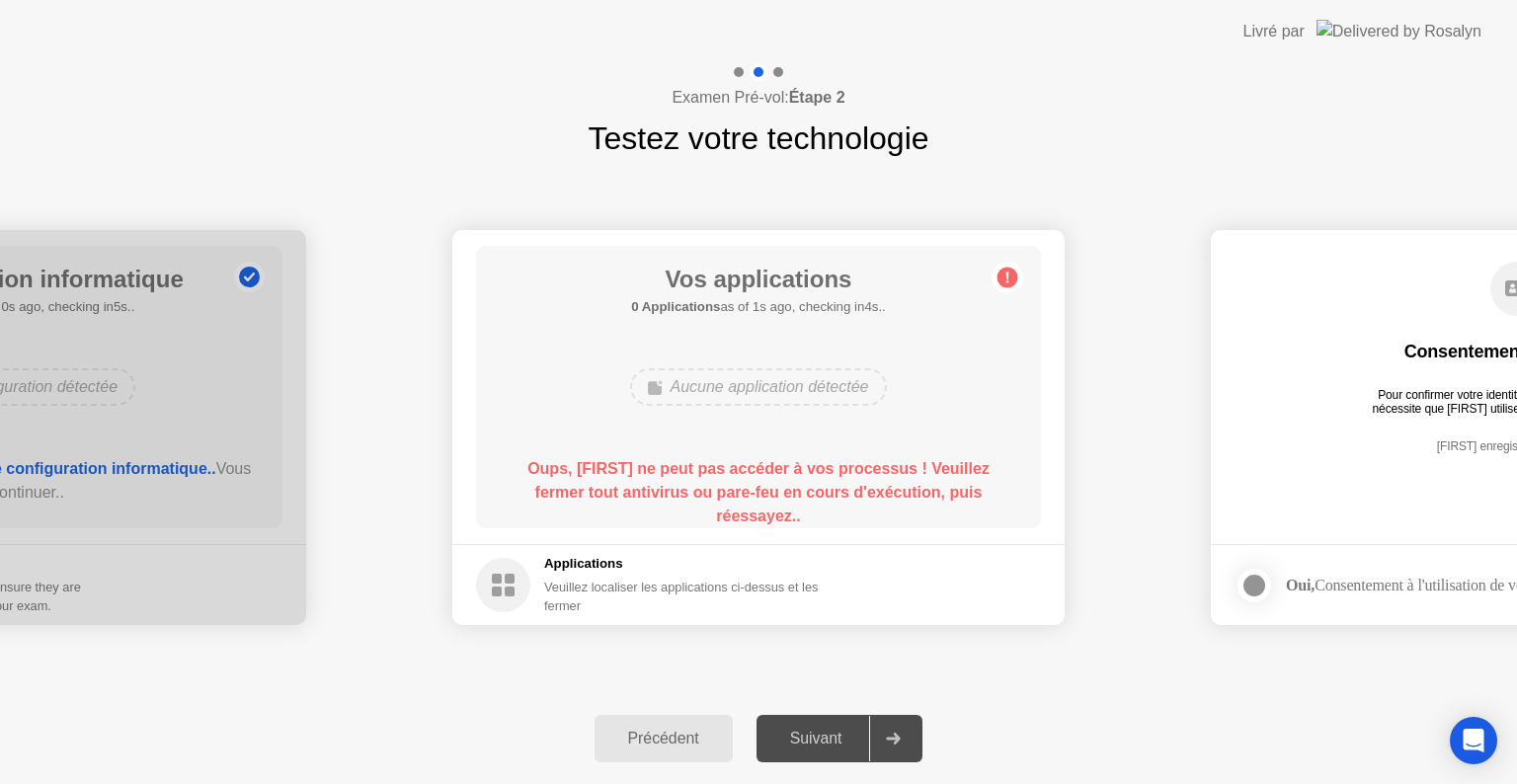 click on "Précédent" 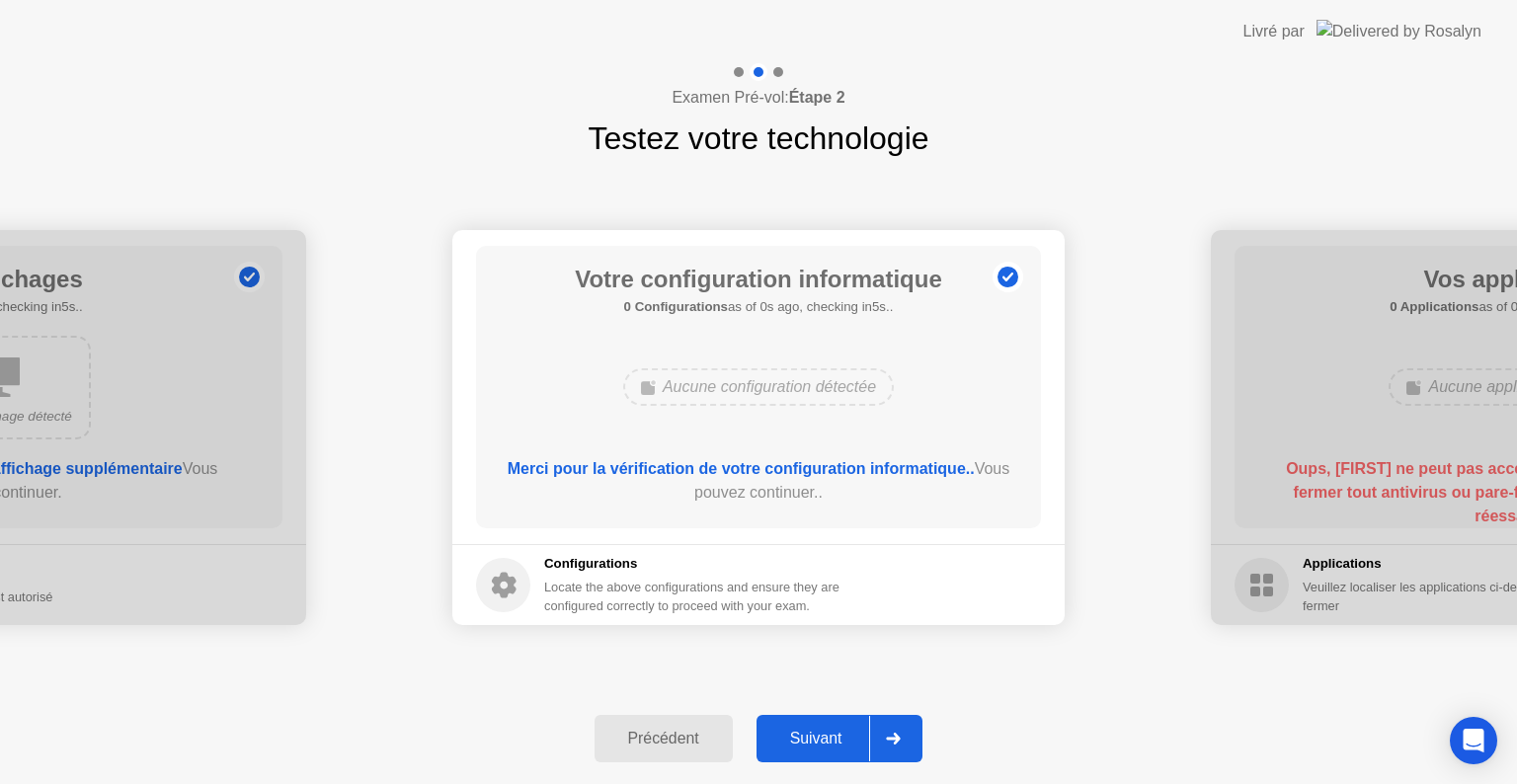 click on "Précédent" 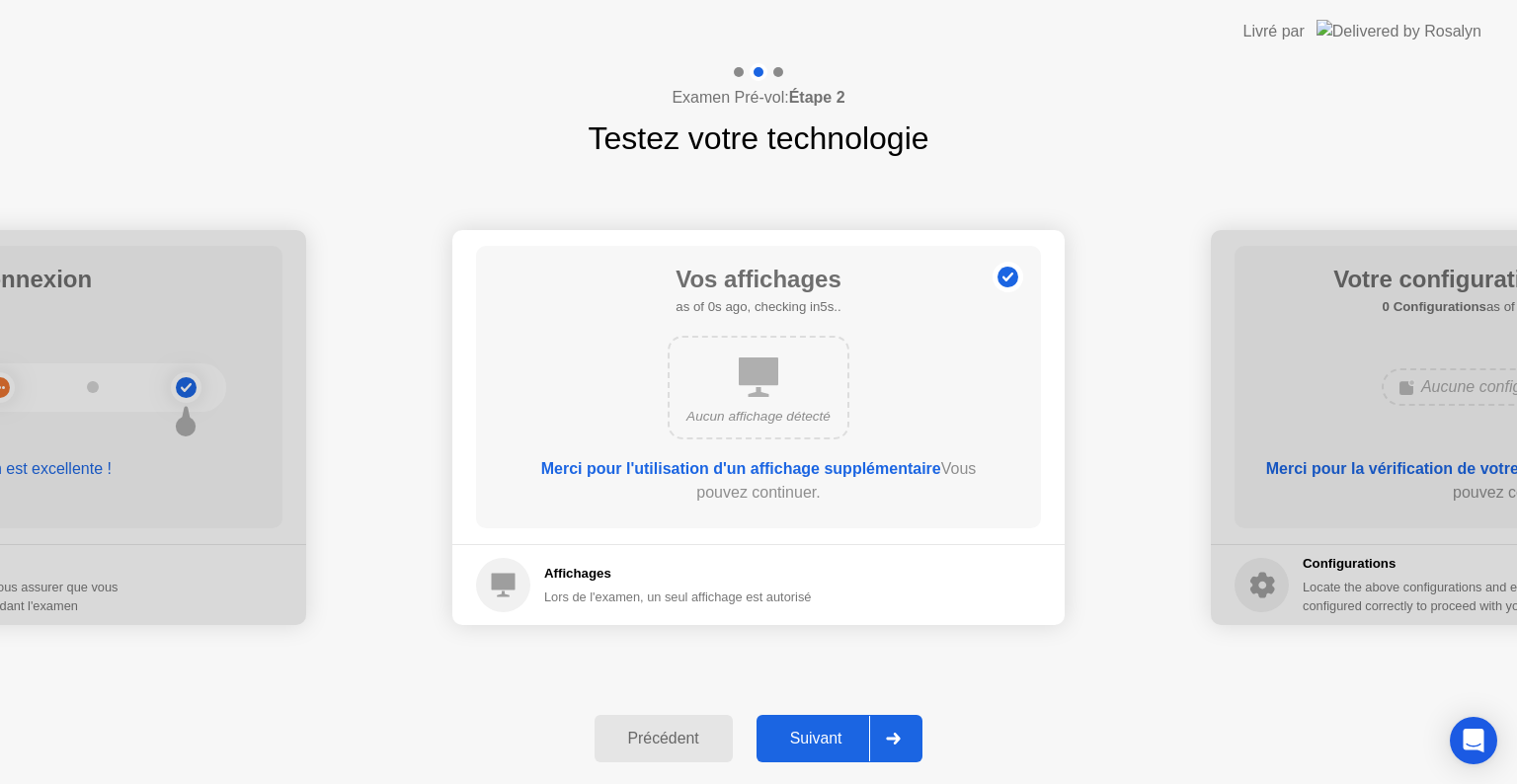 click on "Précédent" 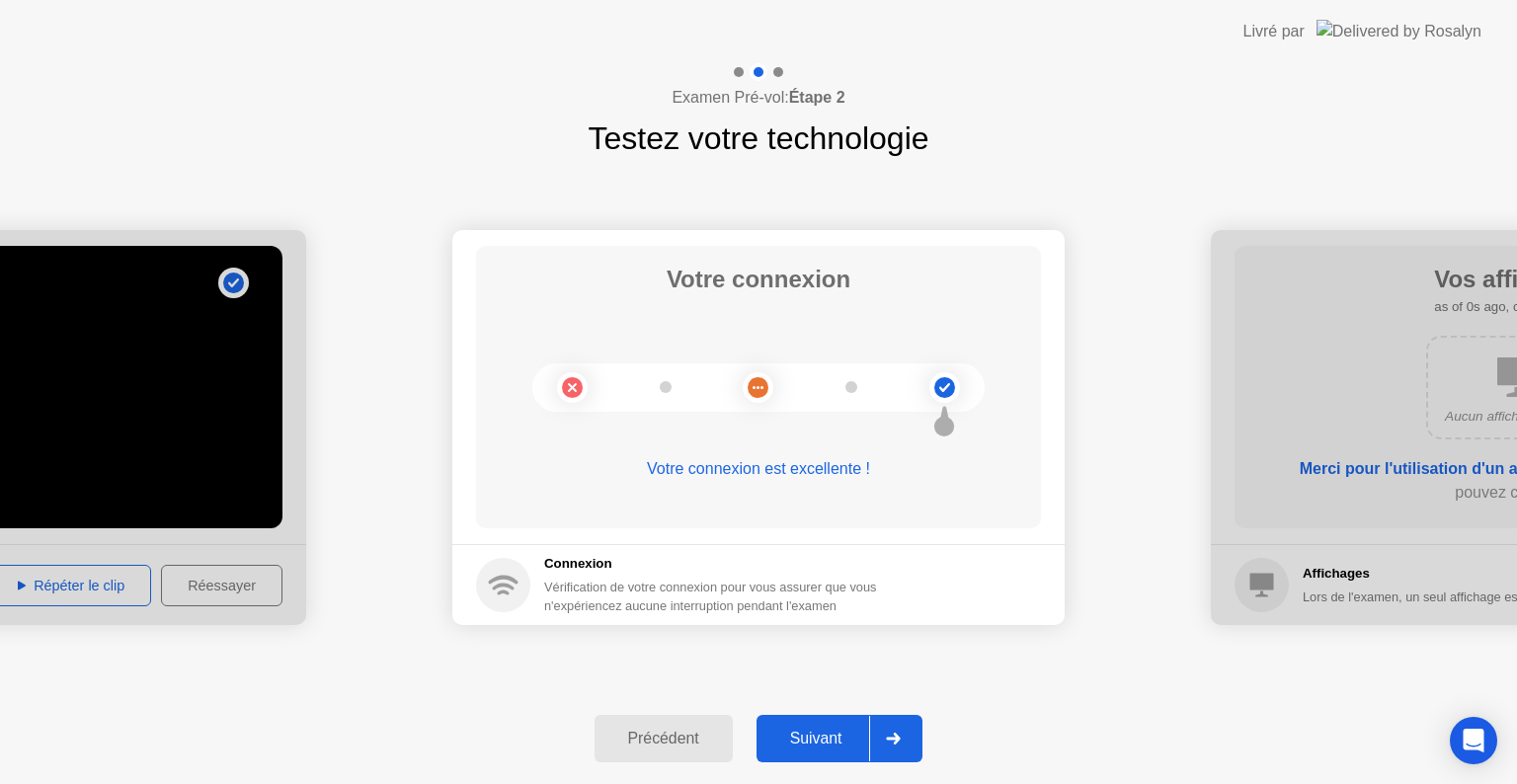 click on "Suivant" 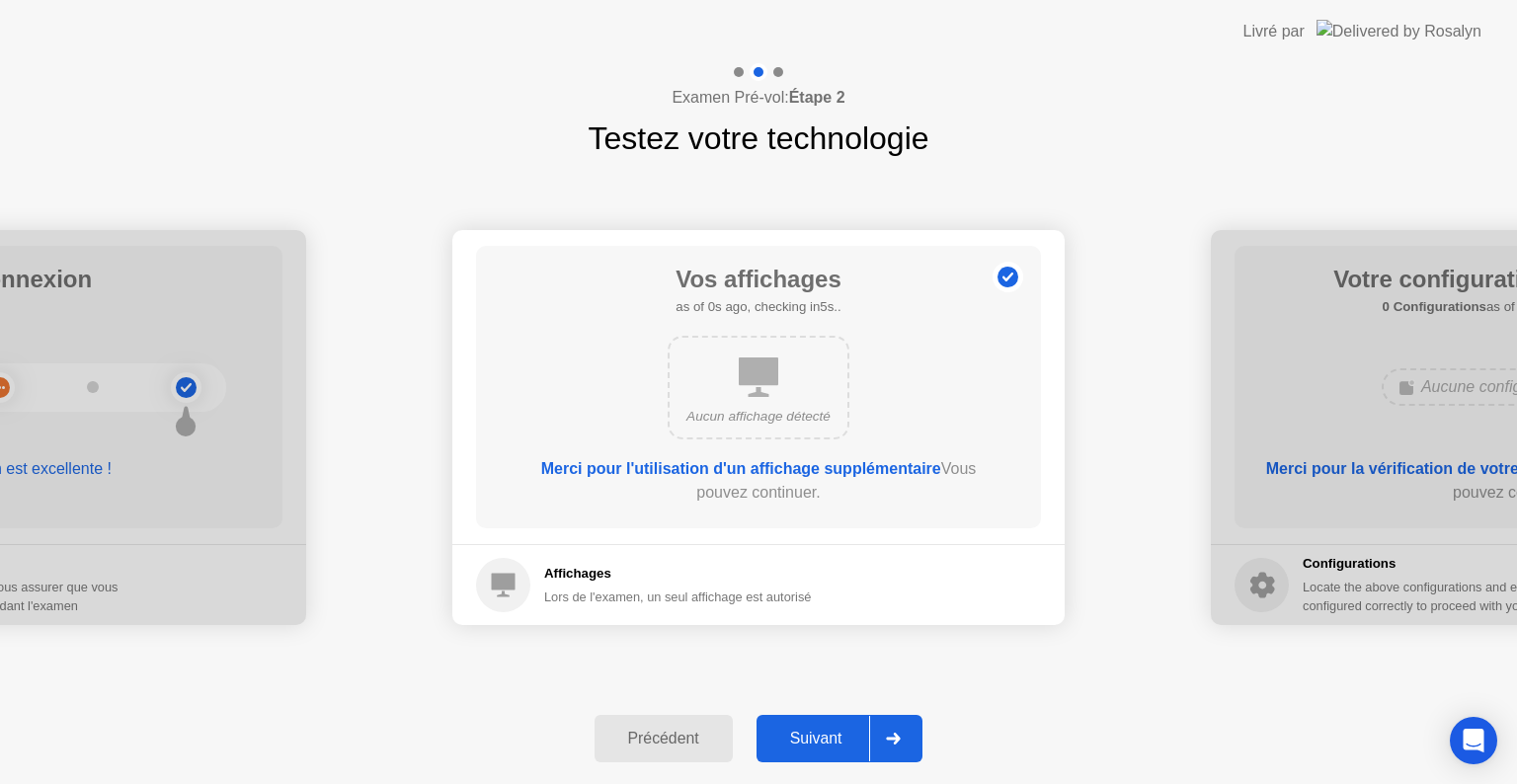click on "Suivant" 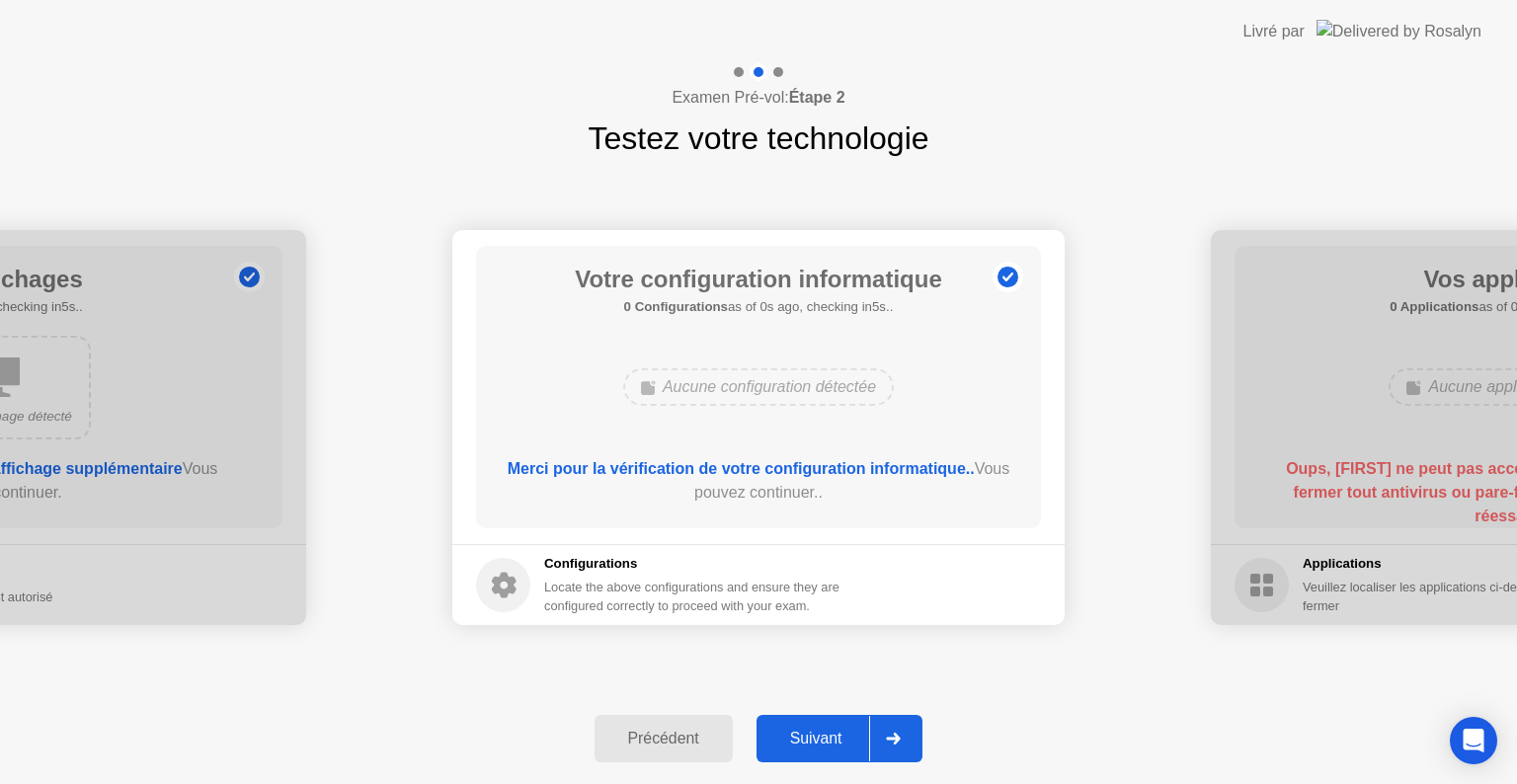 click on "Suivant" 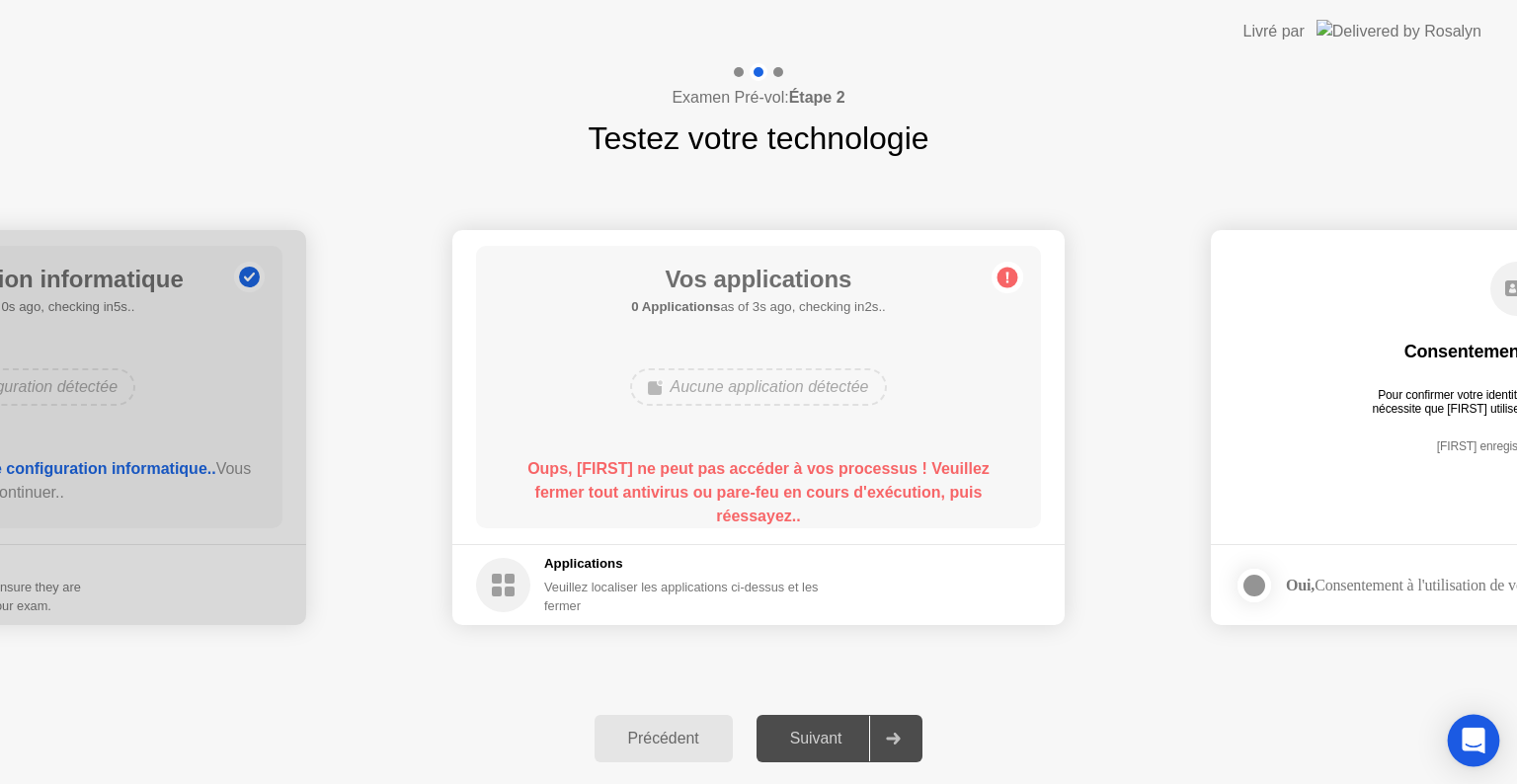 click 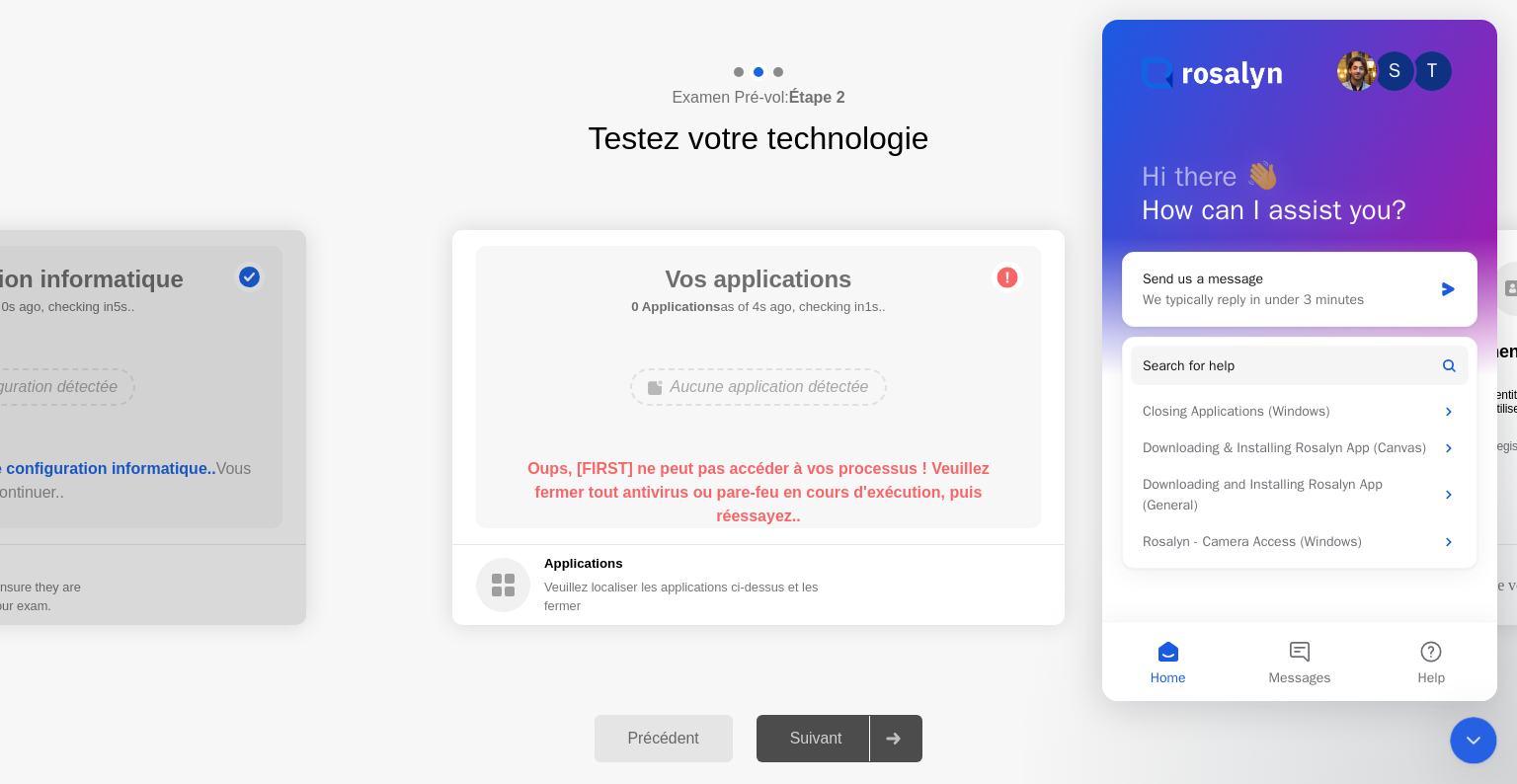 scroll, scrollTop: 0, scrollLeft: 0, axis: both 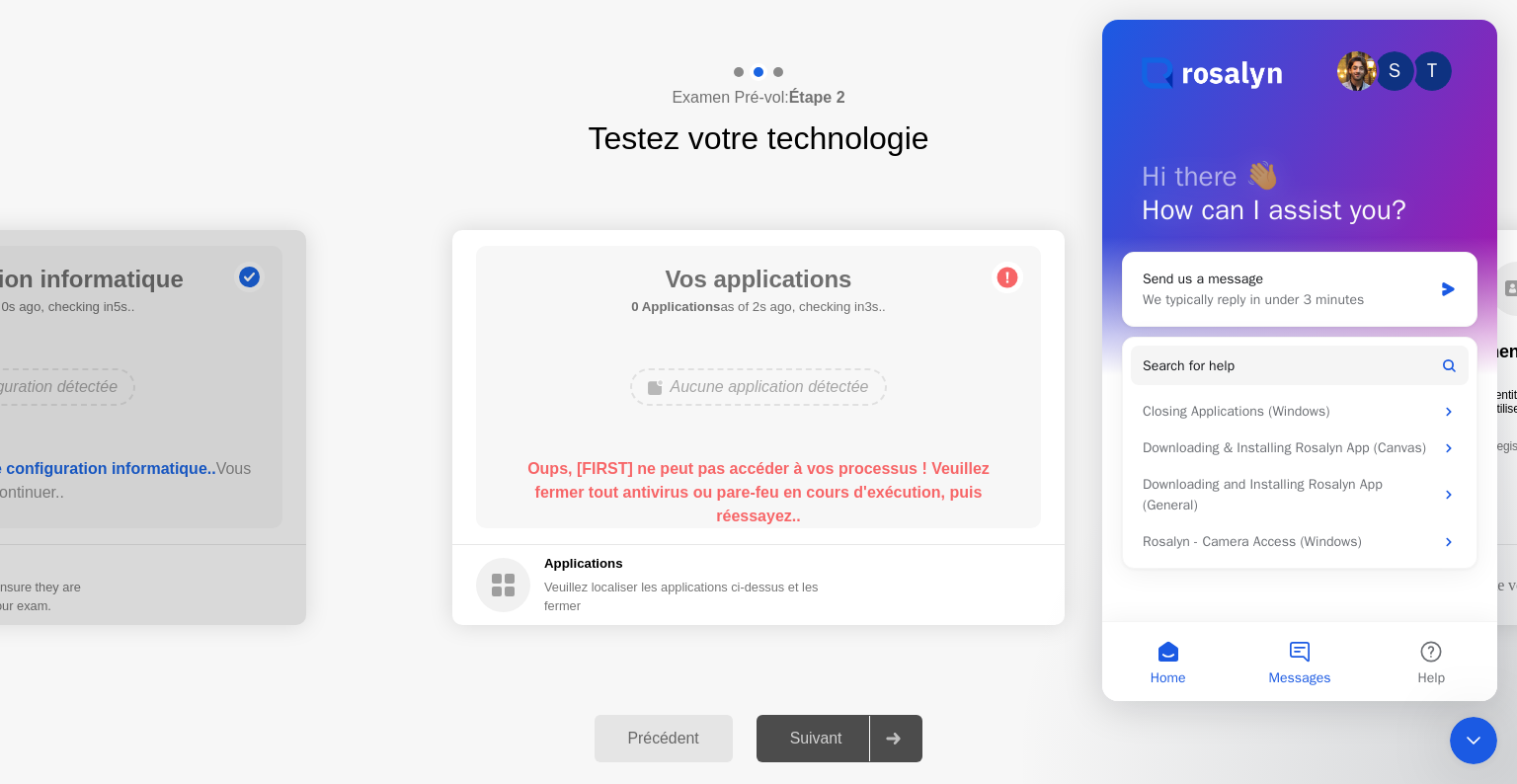 click on "Messages" at bounding box center [1299, 662] 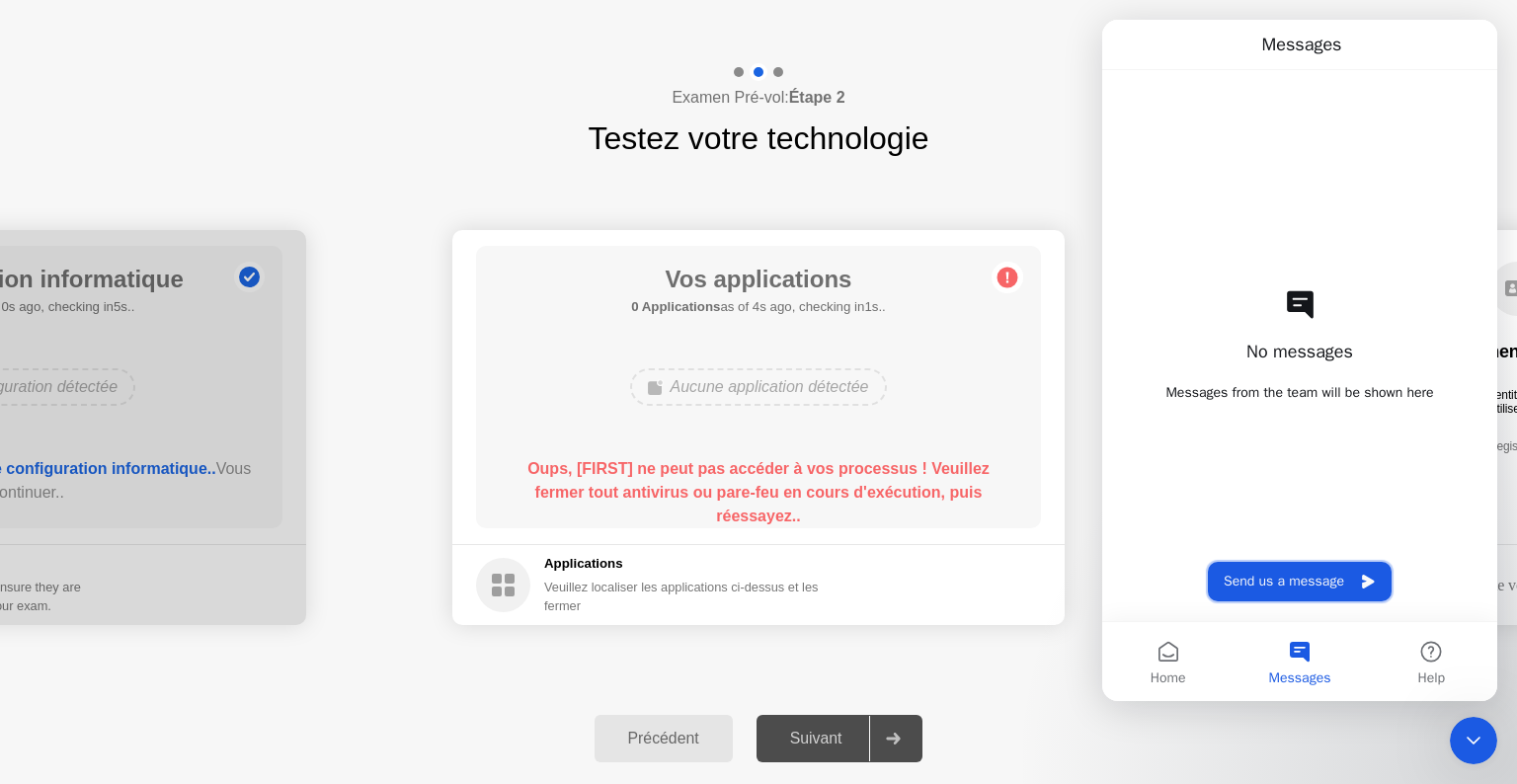 click on "Send us a message" at bounding box center (1300, 582) 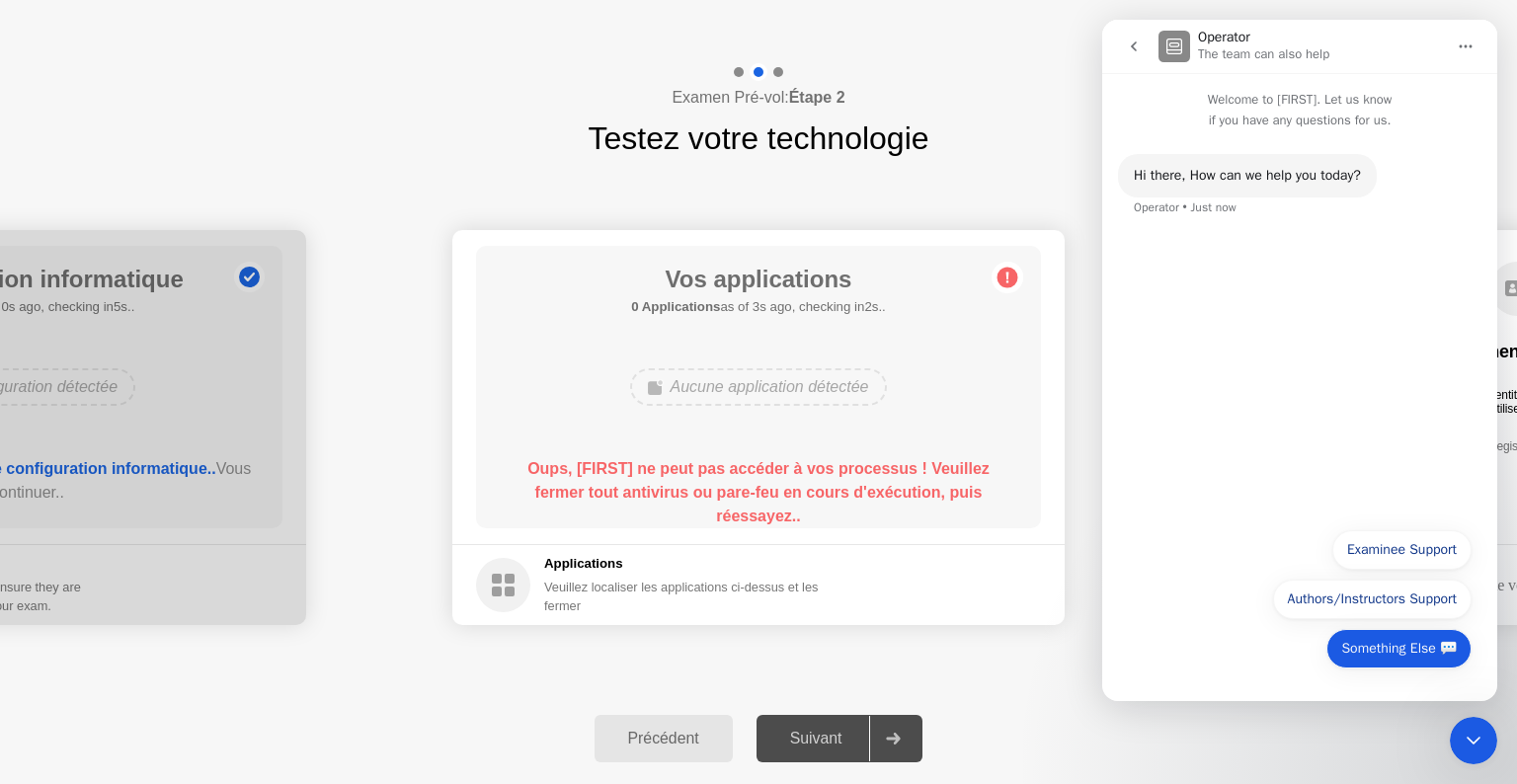 click on "Something Else 💬" at bounding box center (1398, 649) 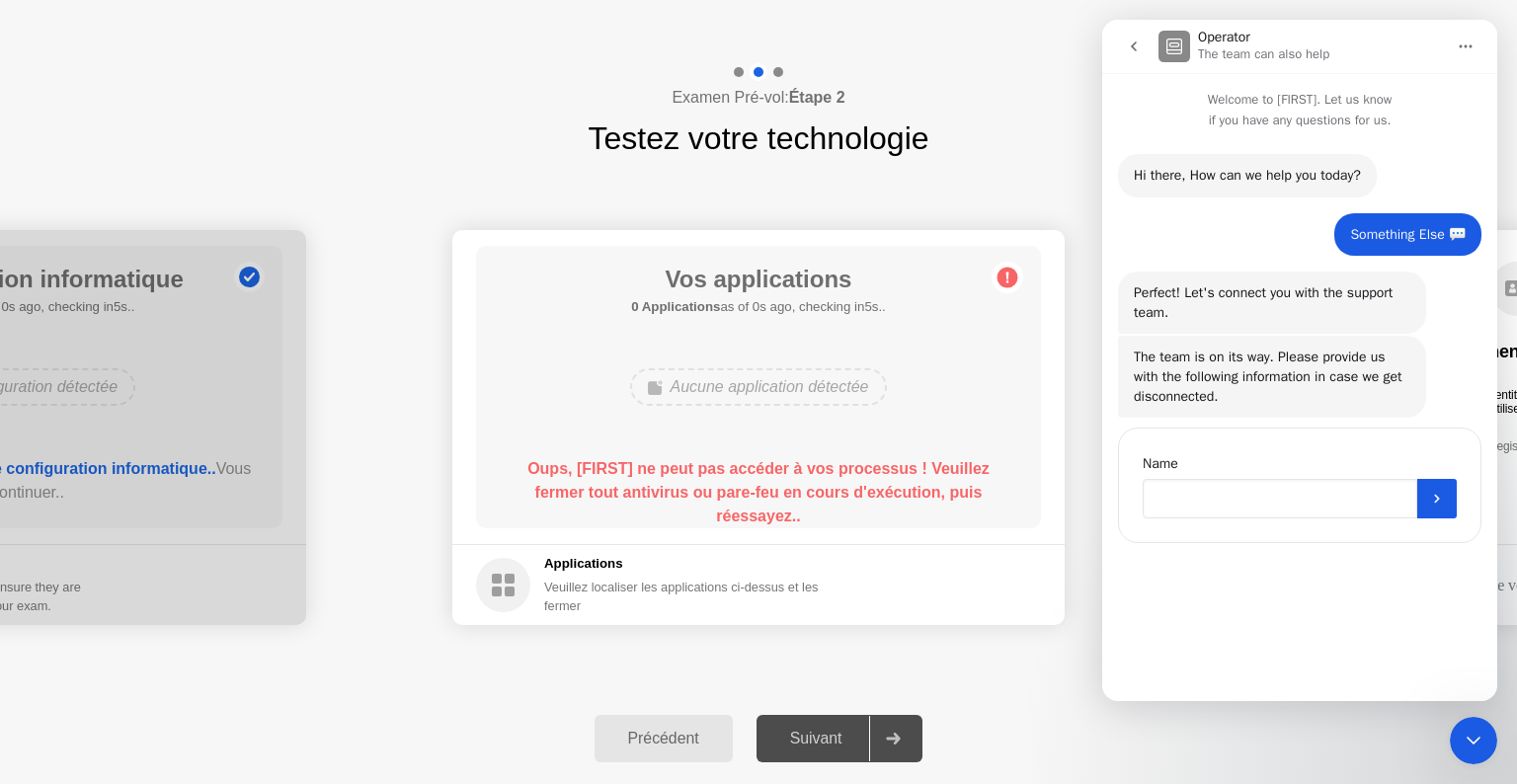 click at bounding box center [1280, 499] 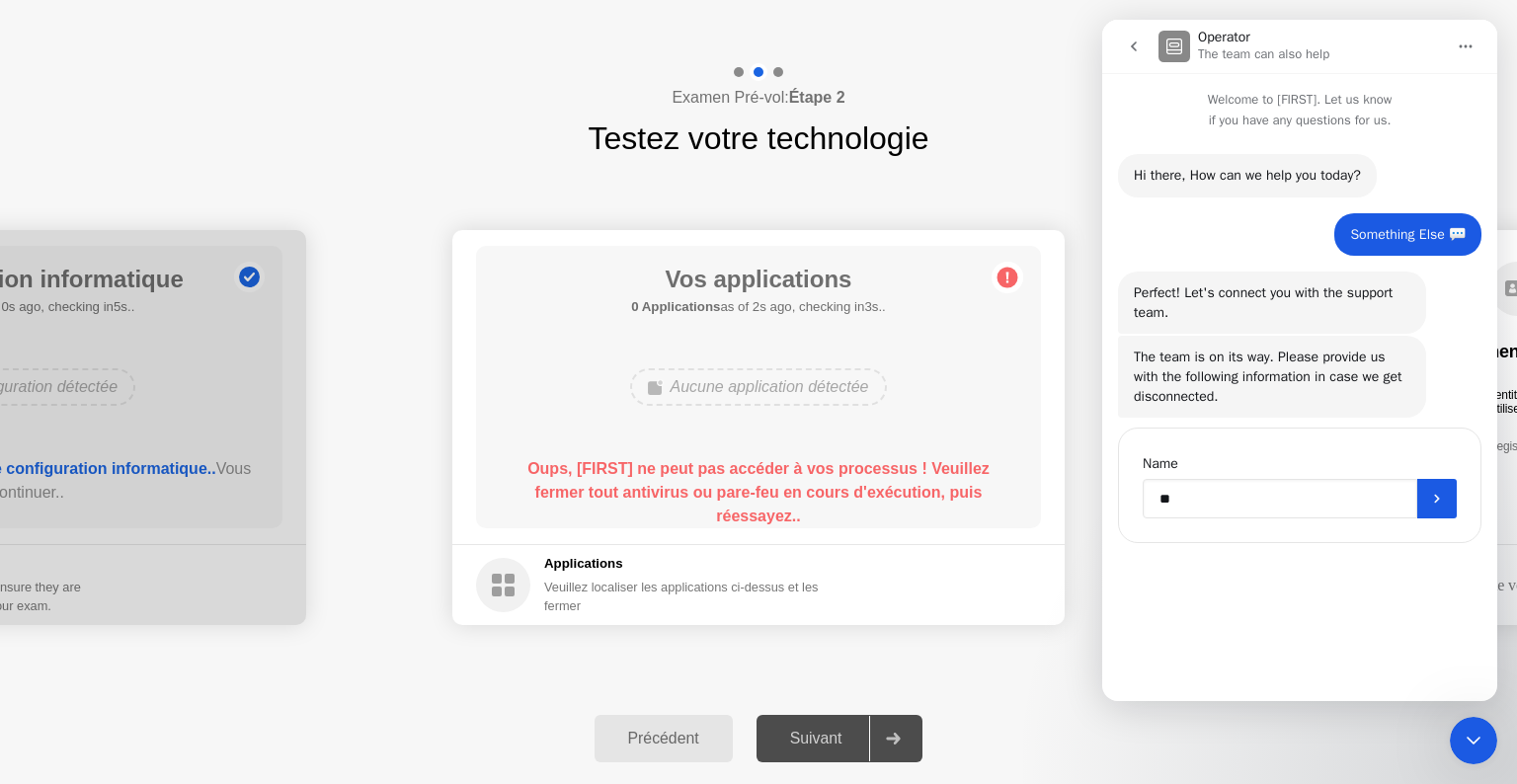 type on "*" 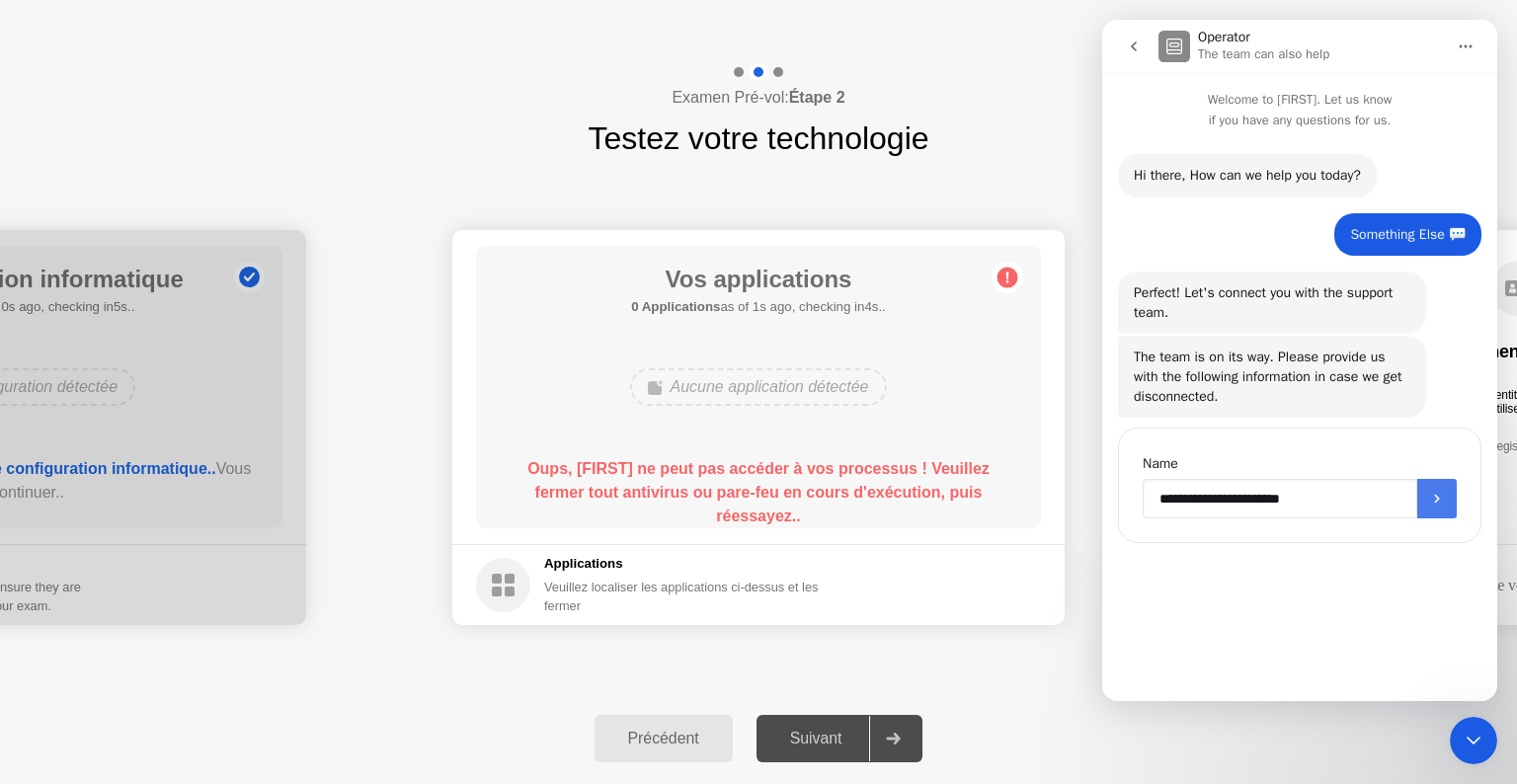type on "**********" 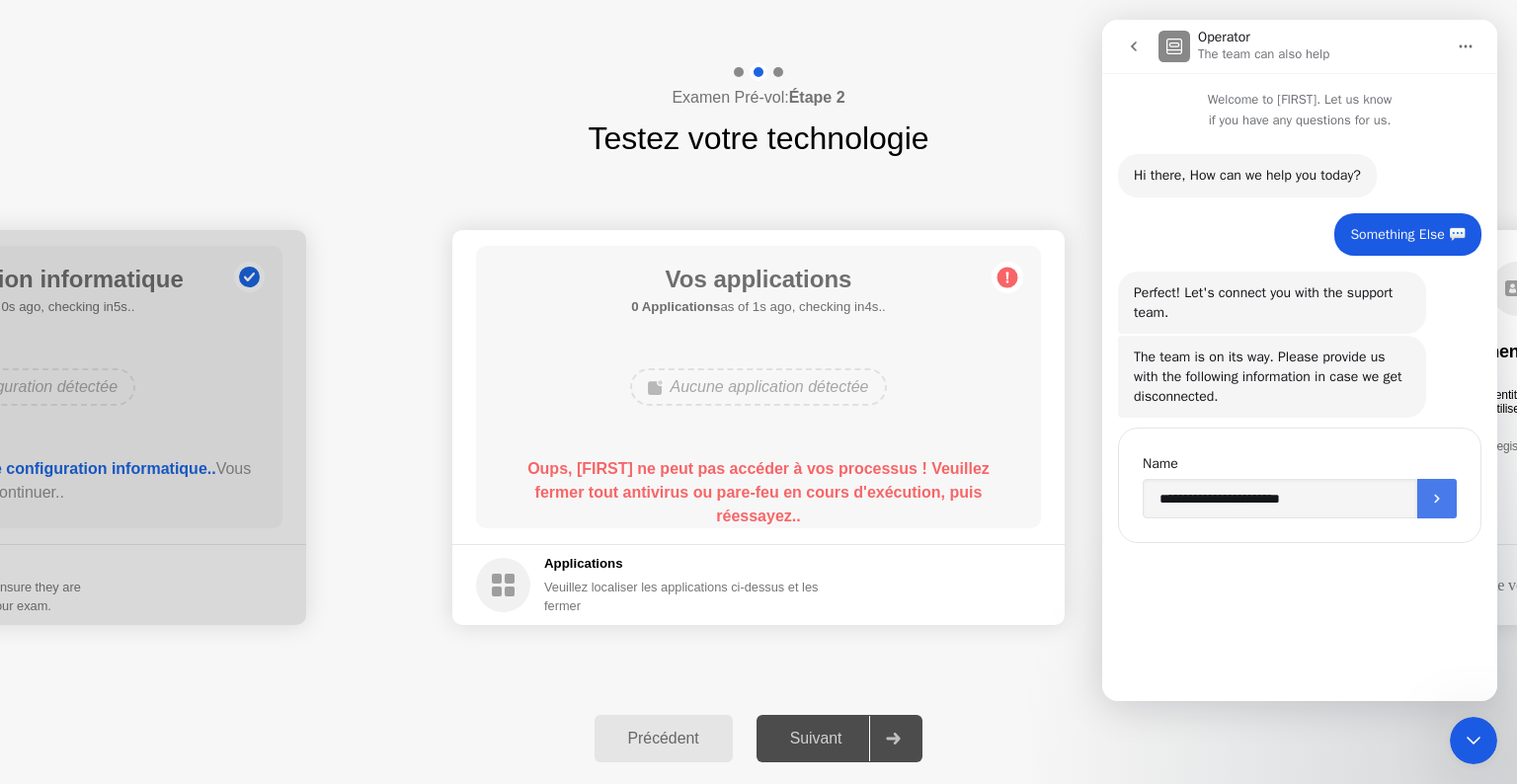 click at bounding box center (1437, 499) 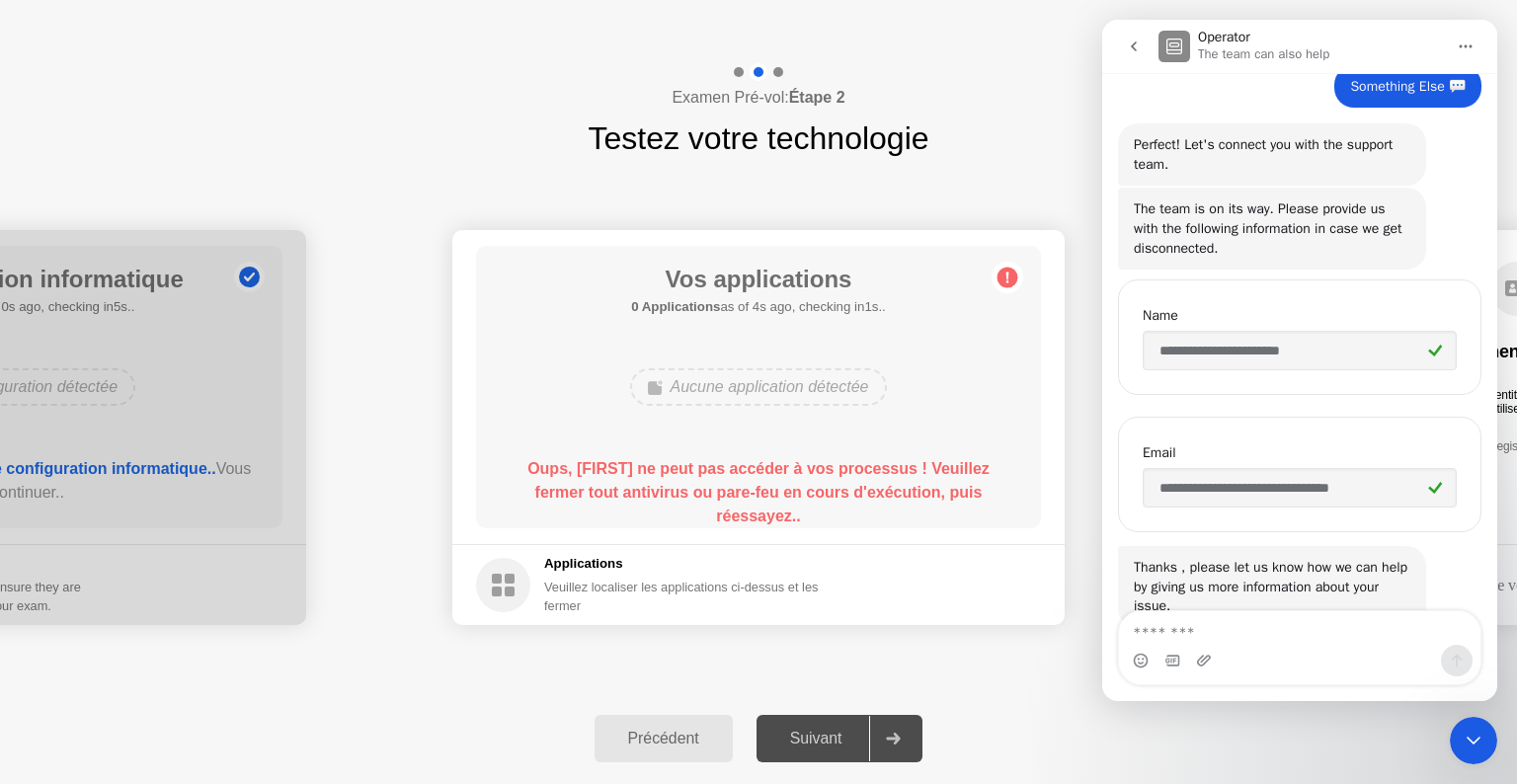scroll, scrollTop: 205, scrollLeft: 0, axis: vertical 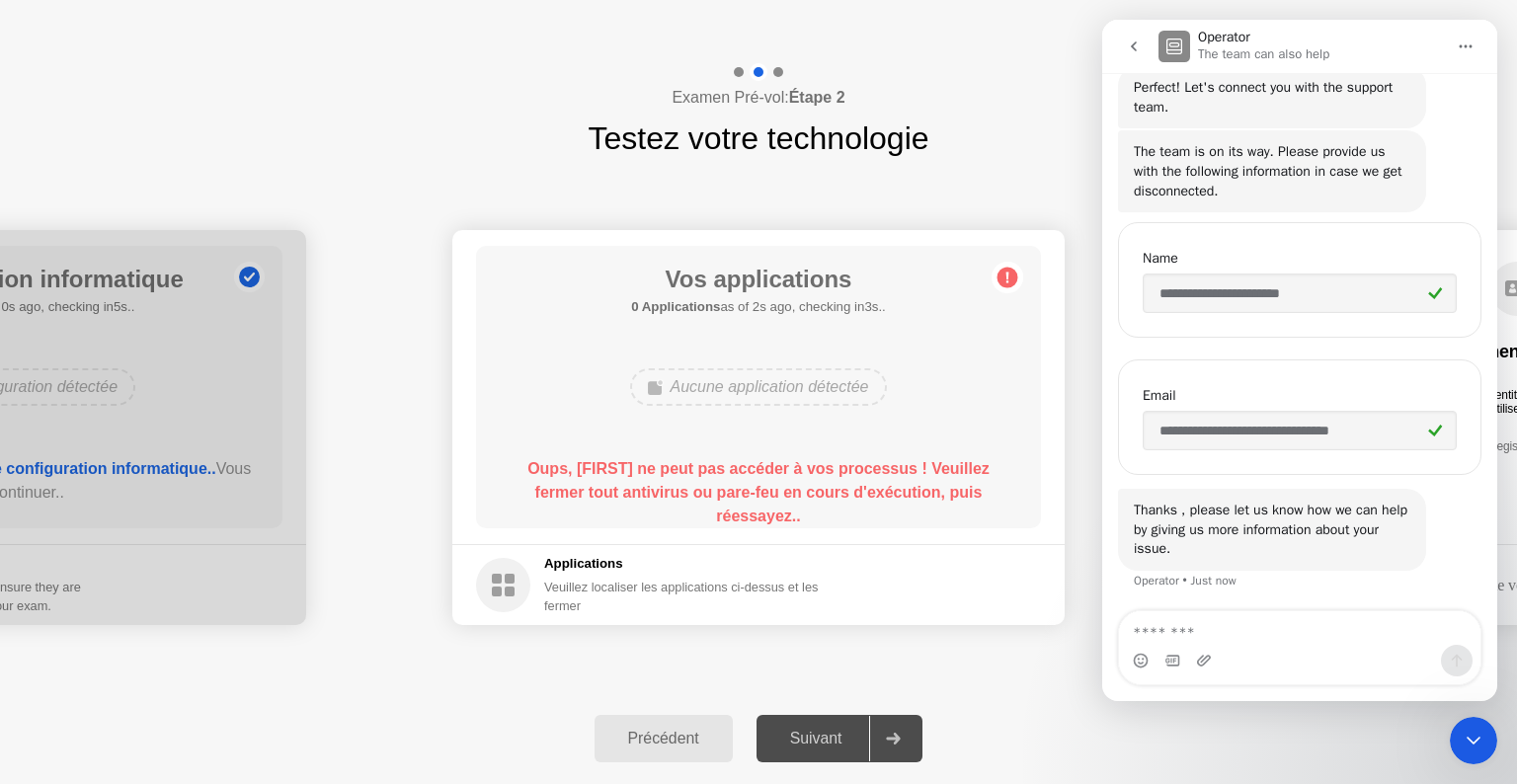 click at bounding box center [1300, 628] 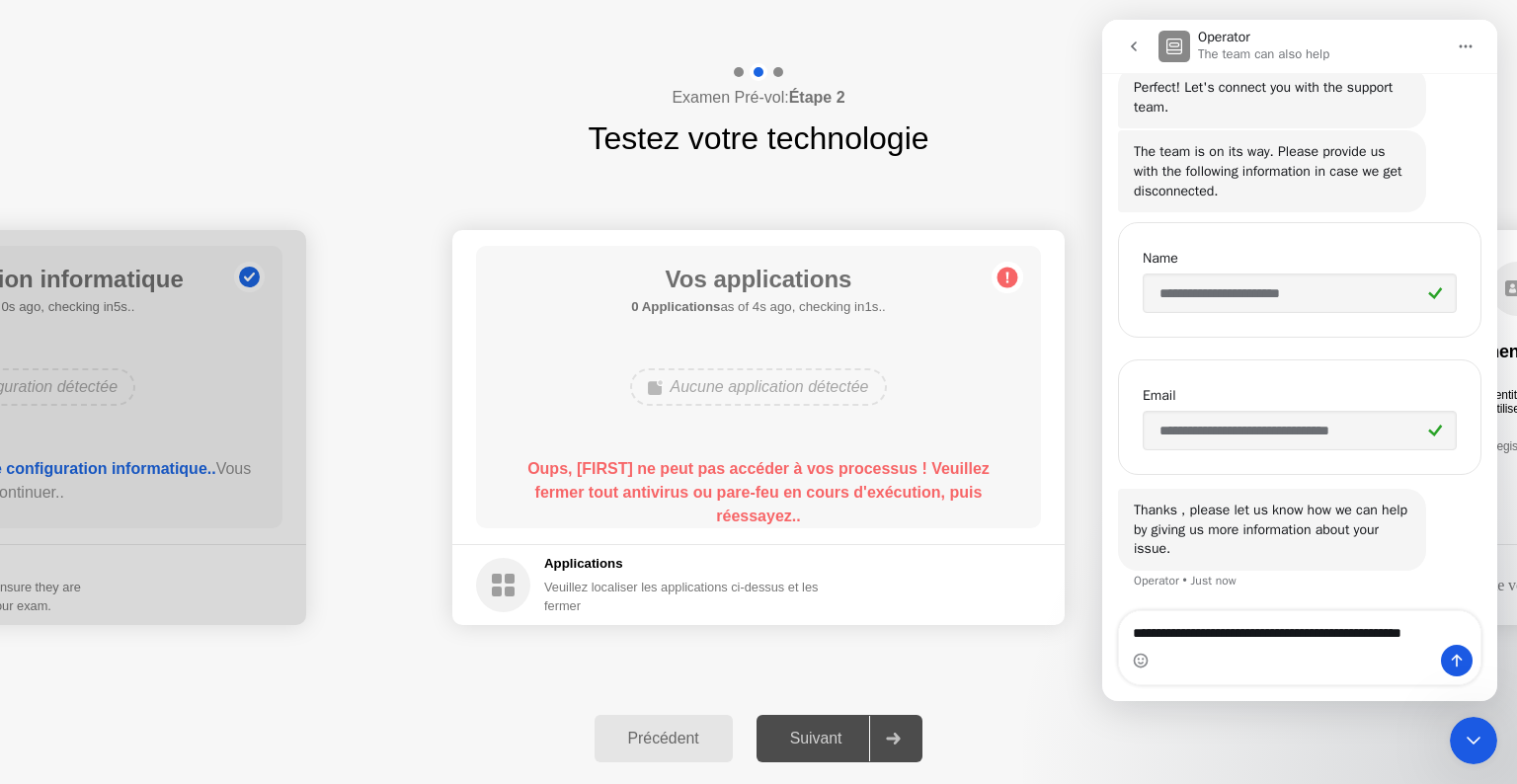 type on "**********" 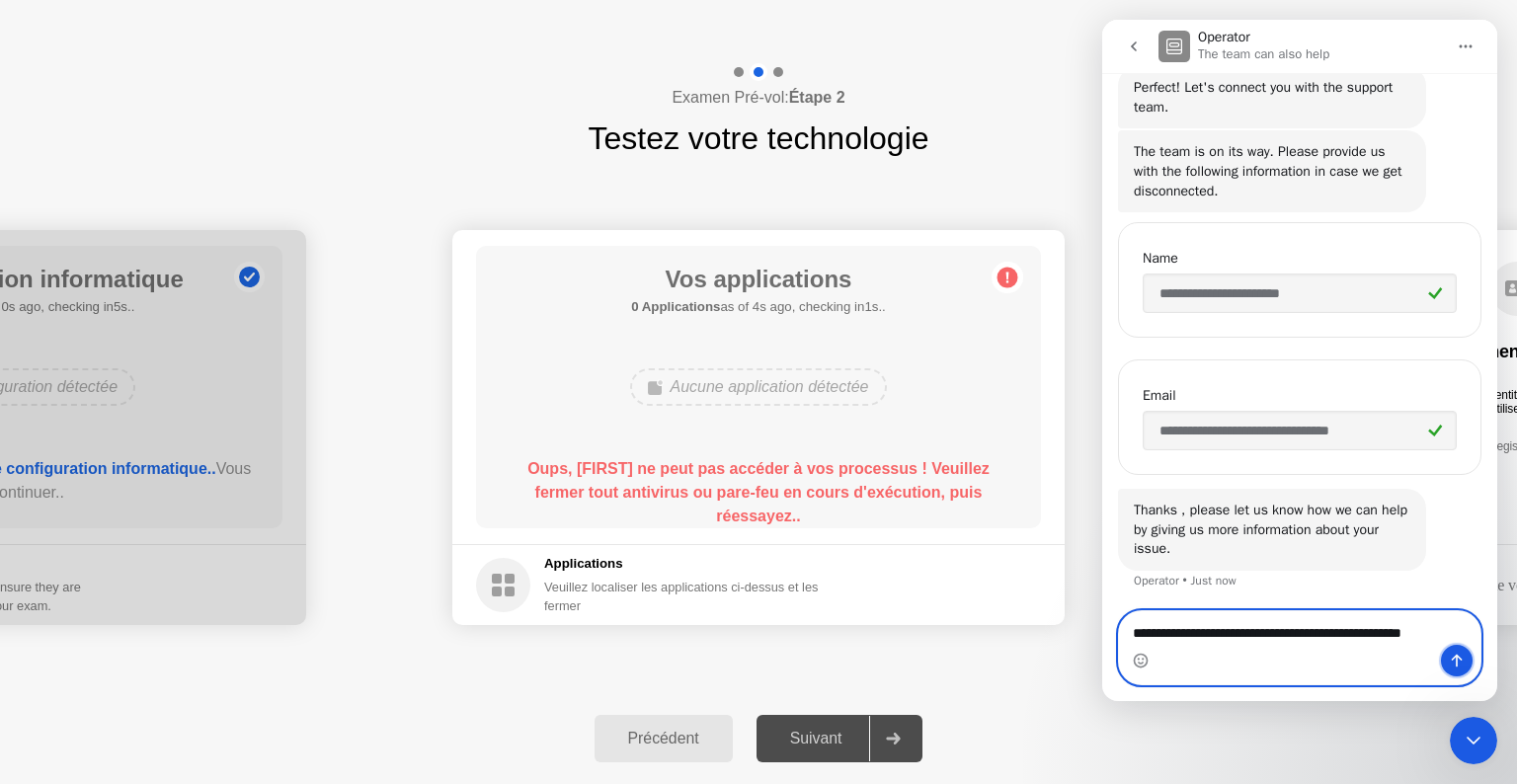 click 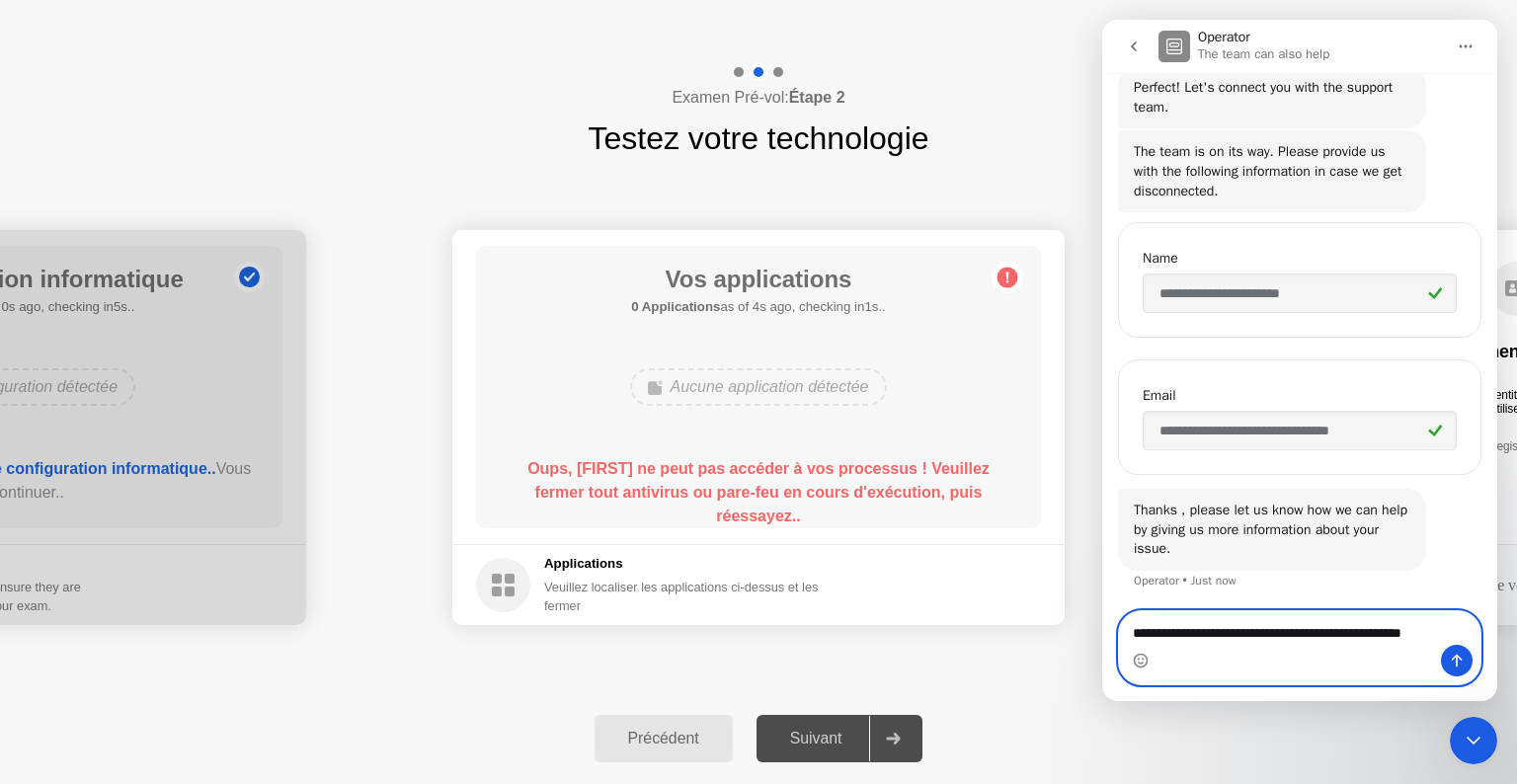 type 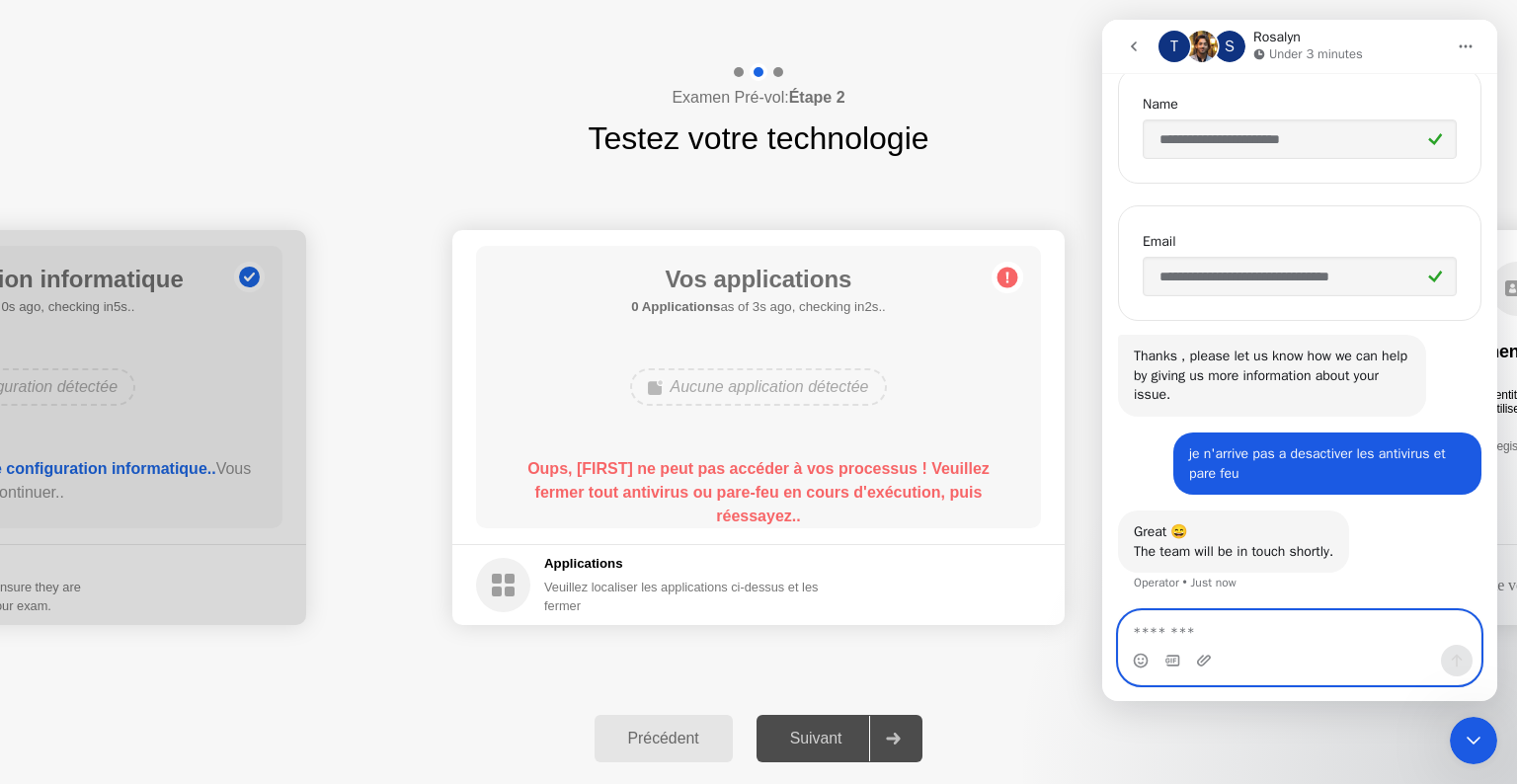 scroll, scrollTop: 361, scrollLeft: 0, axis: vertical 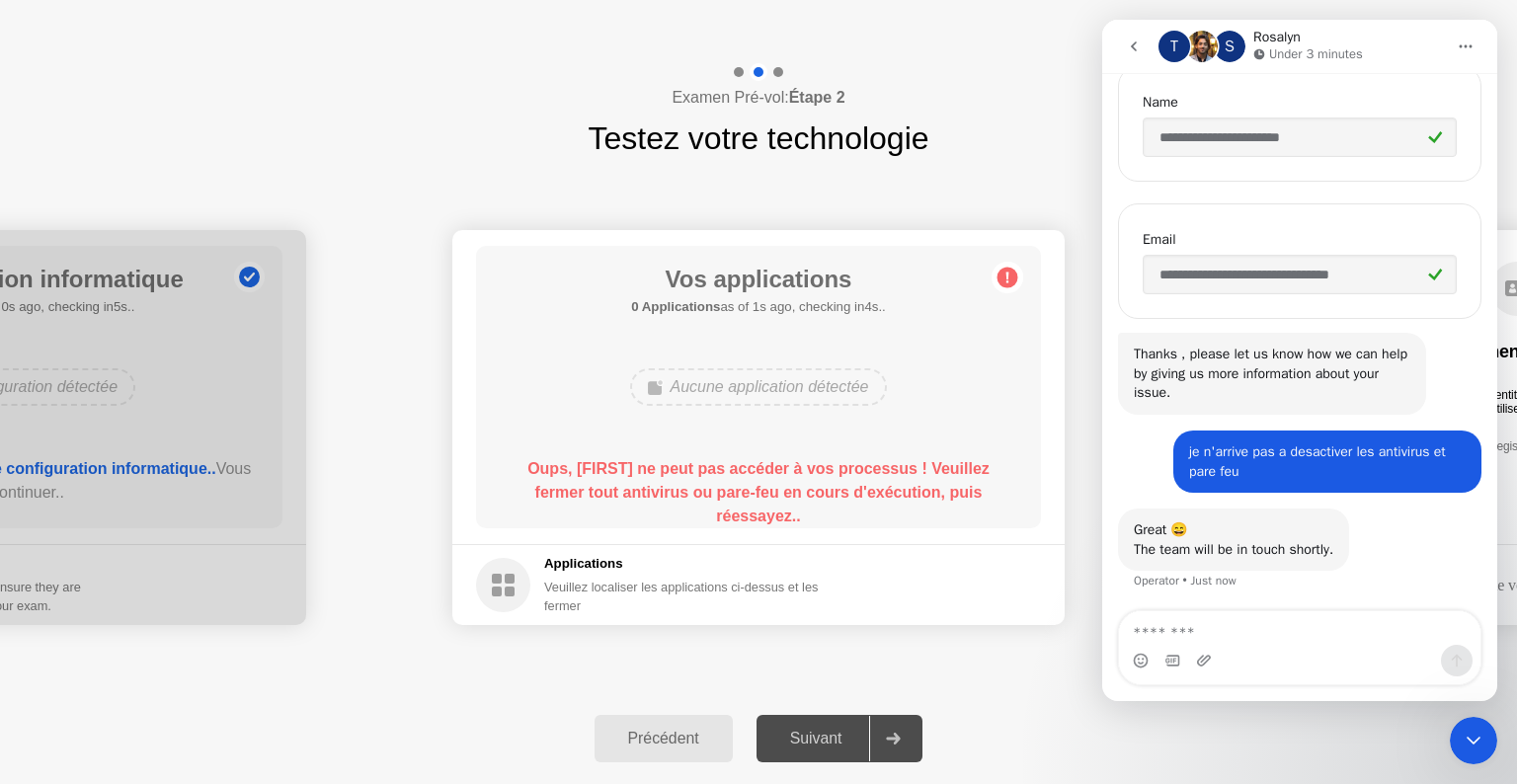 click 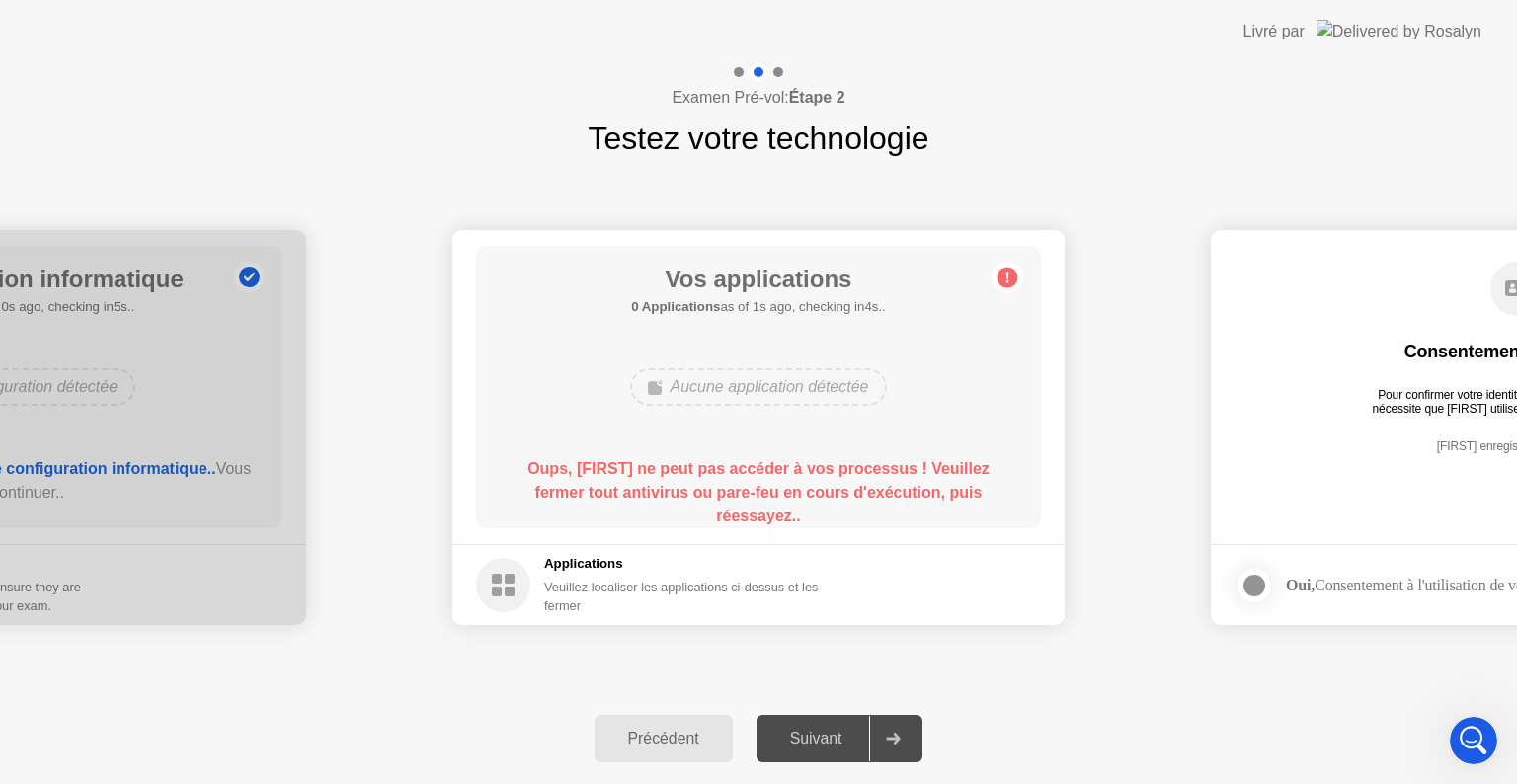 scroll, scrollTop: 0, scrollLeft: 0, axis: both 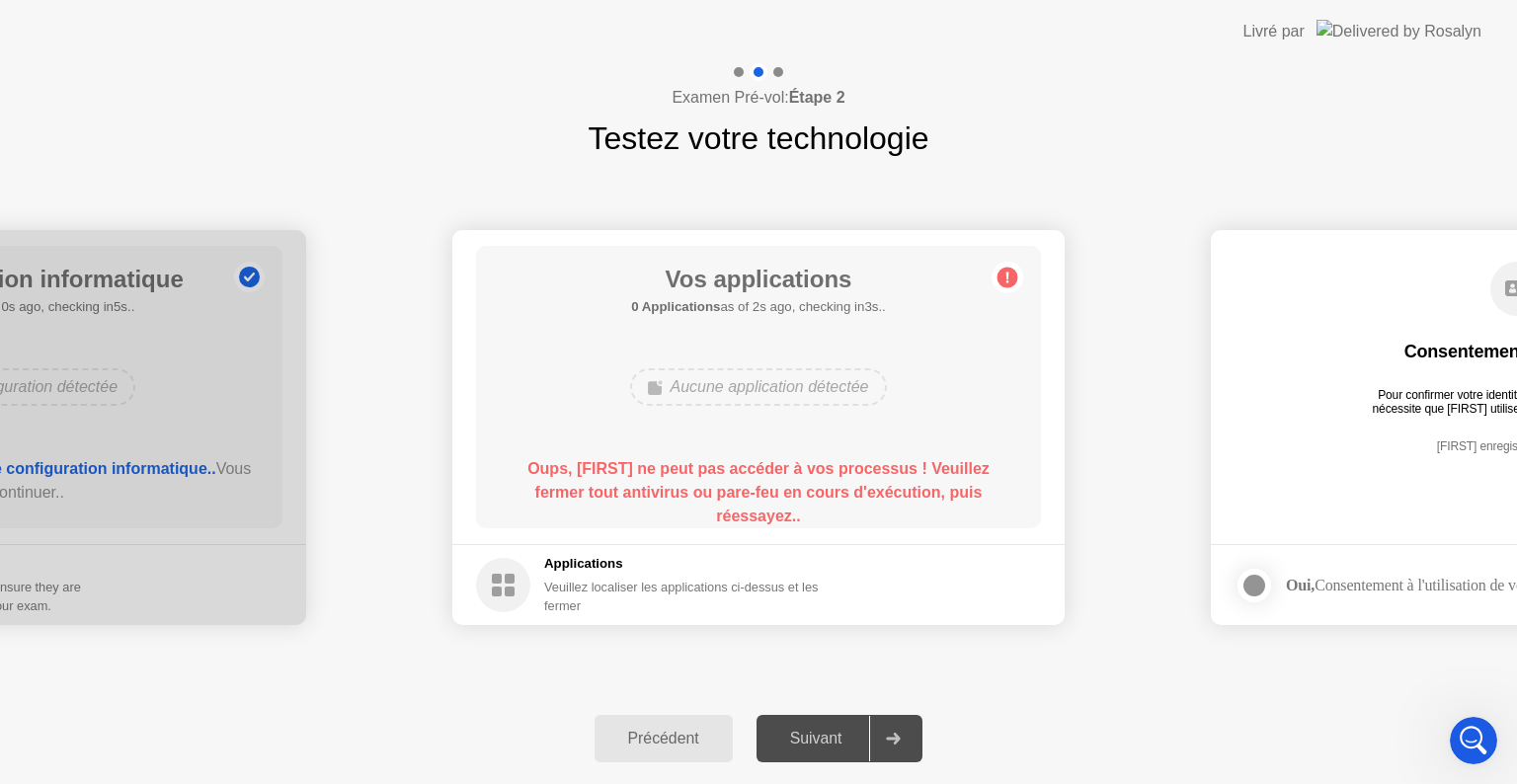 click 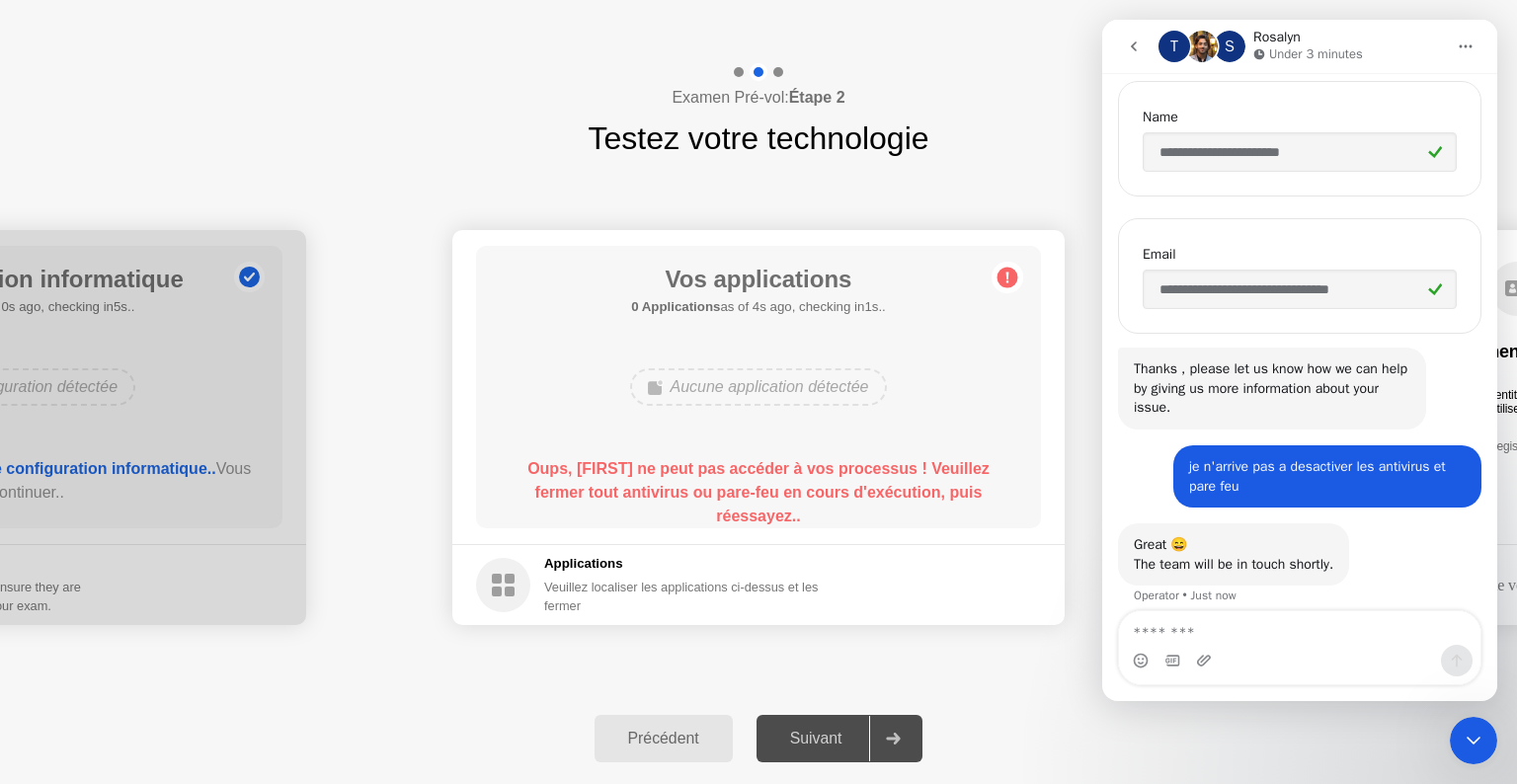 scroll, scrollTop: 361, scrollLeft: 0, axis: vertical 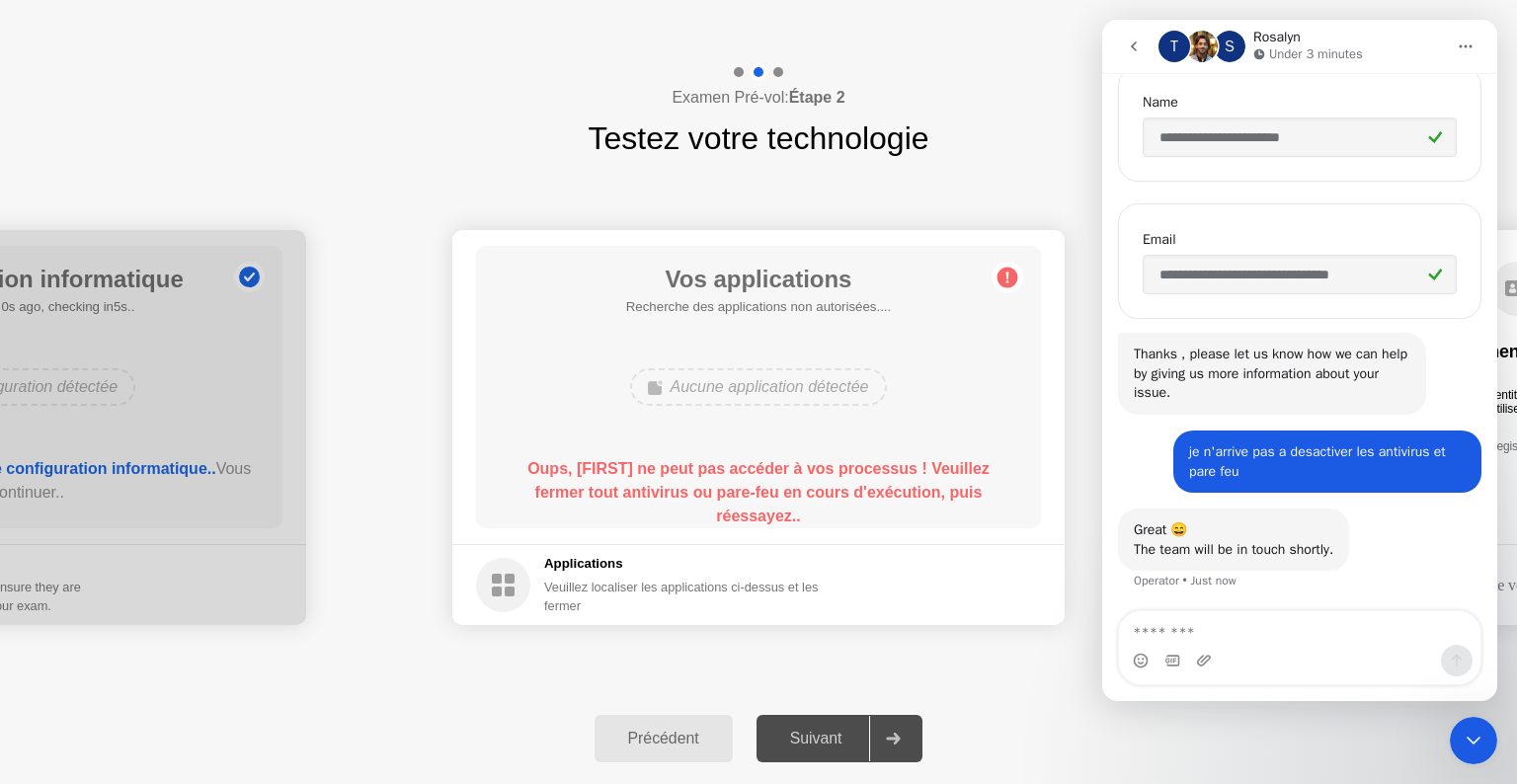 click on "Suivant" 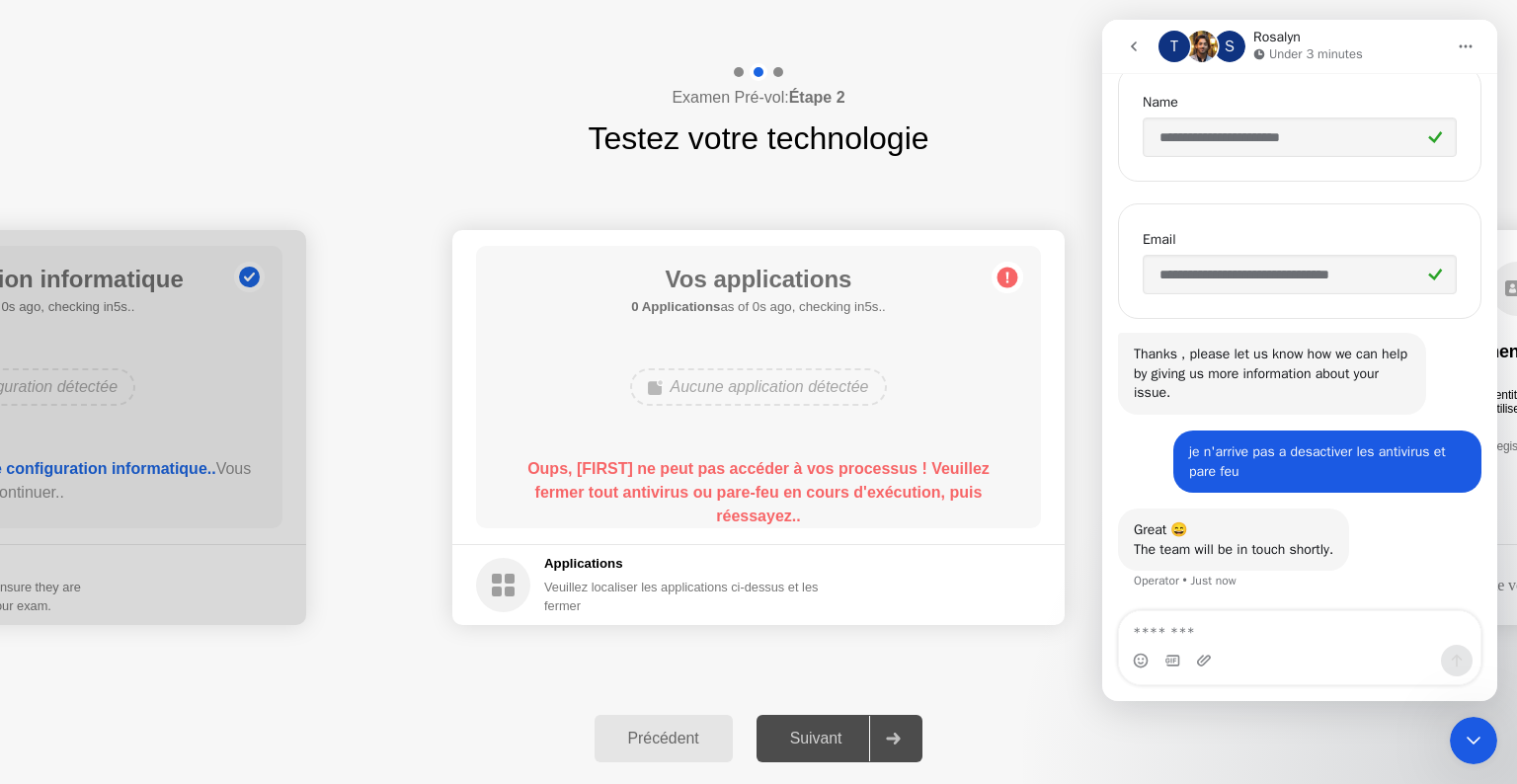 click on "Suivant" 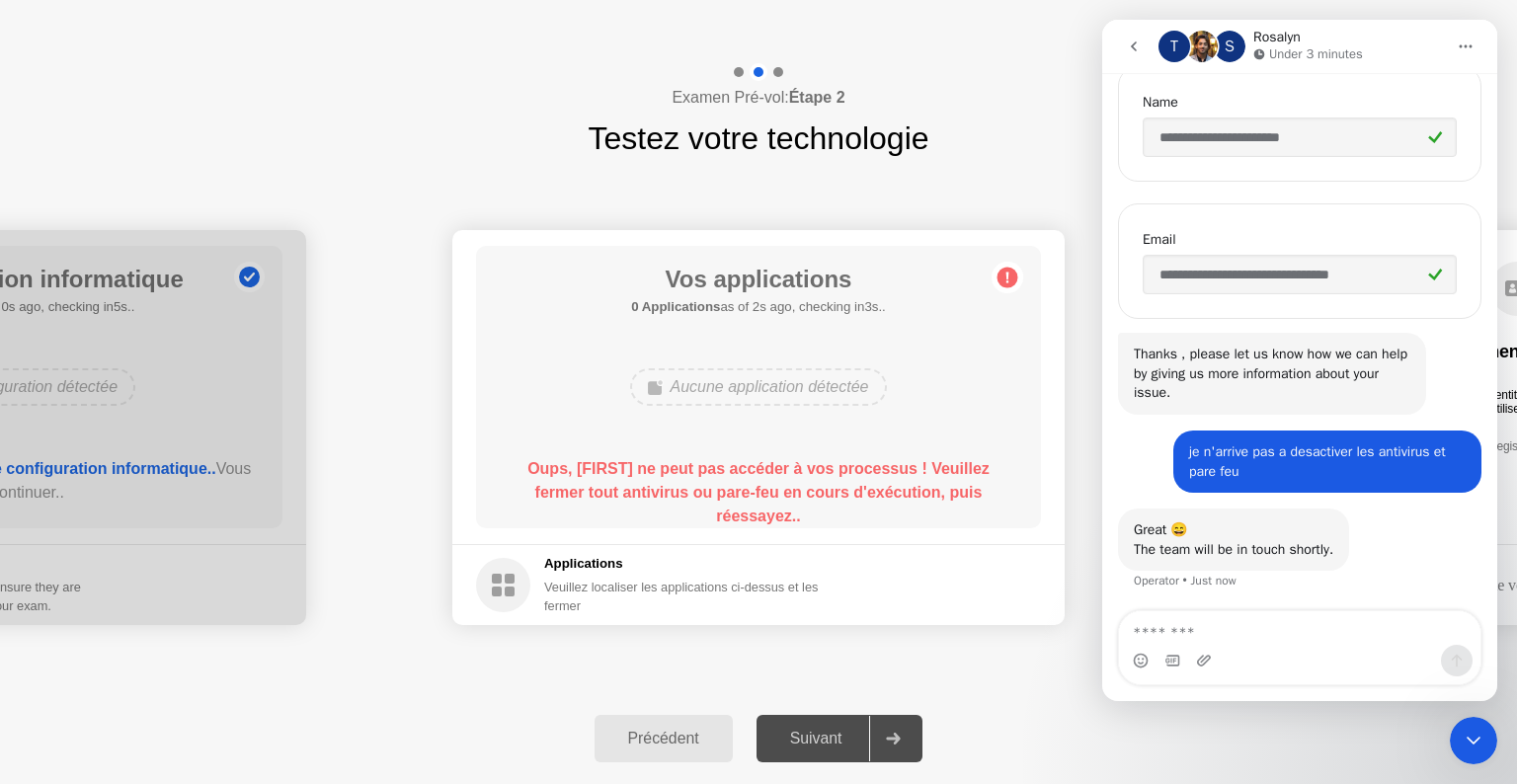 click 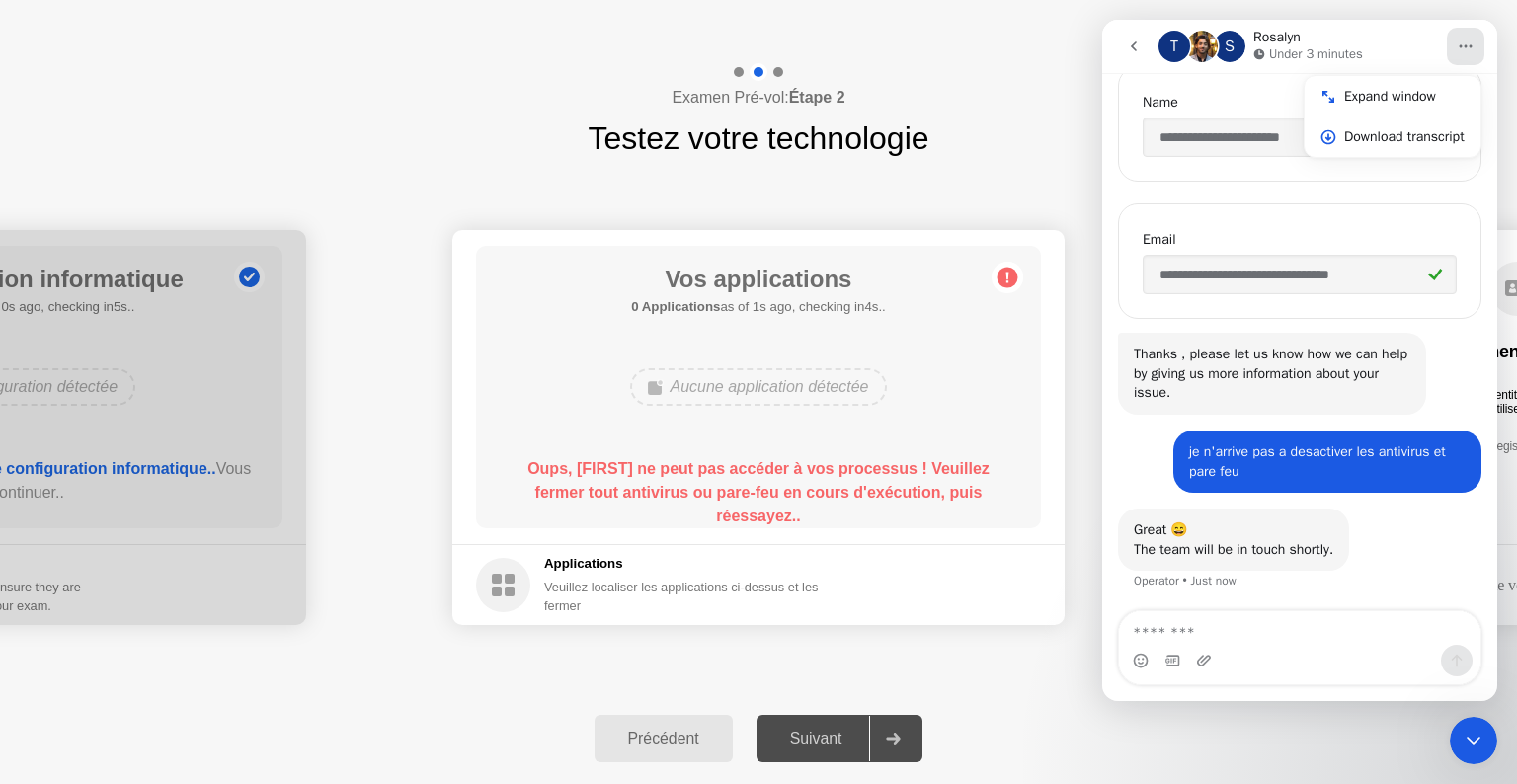 click on "Testez votre technologie" 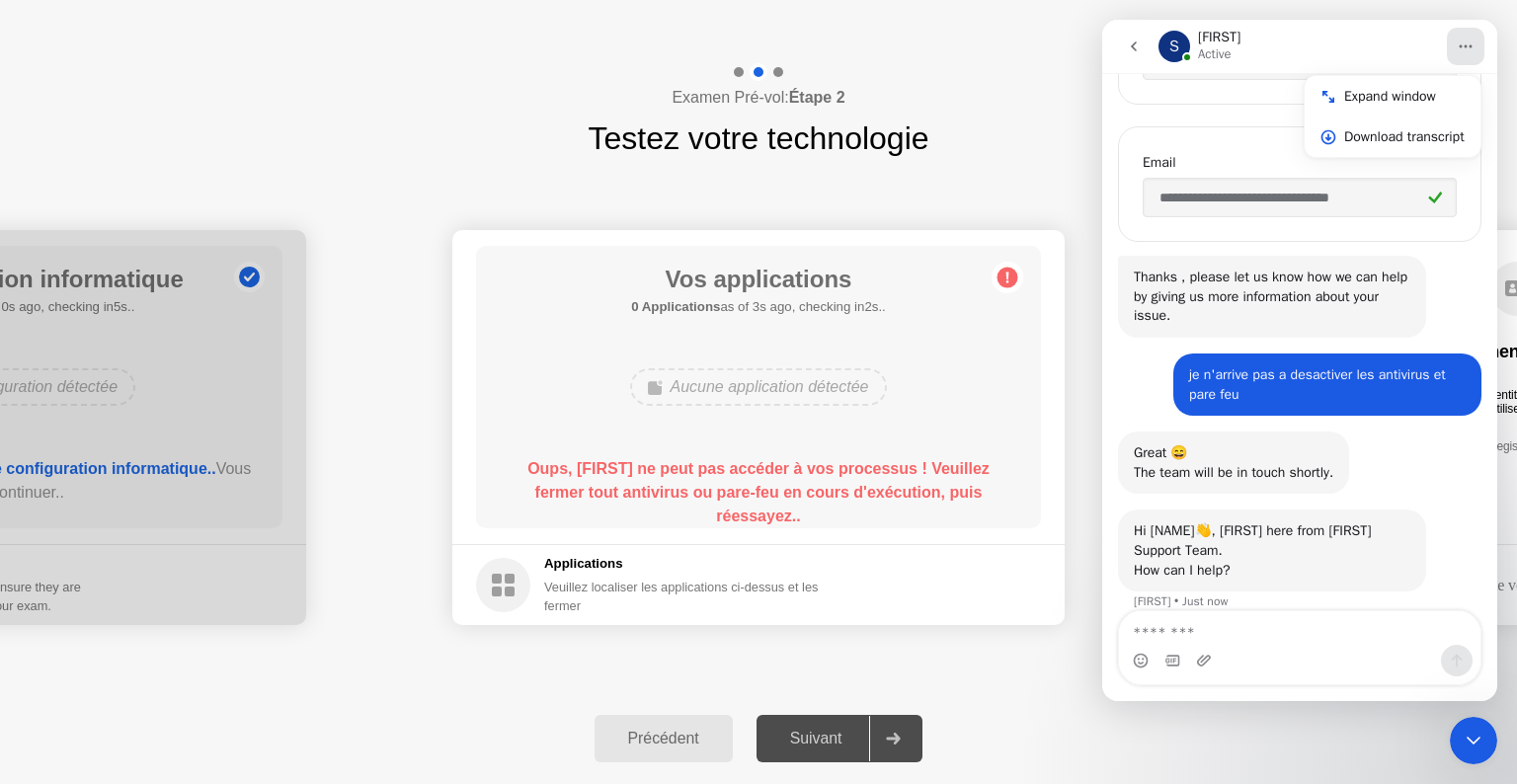 scroll, scrollTop: 459, scrollLeft: 0, axis: vertical 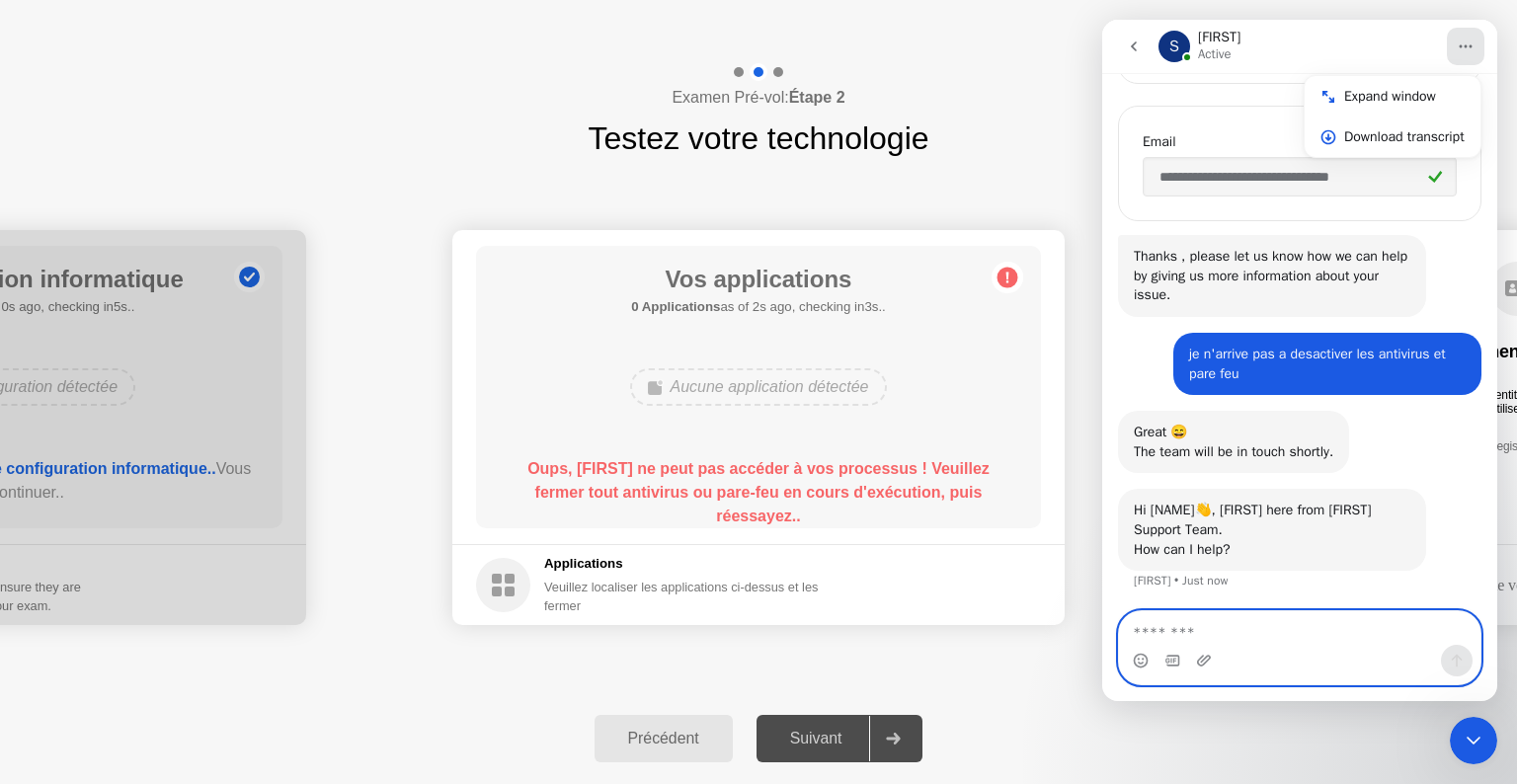 click at bounding box center (1300, 628) 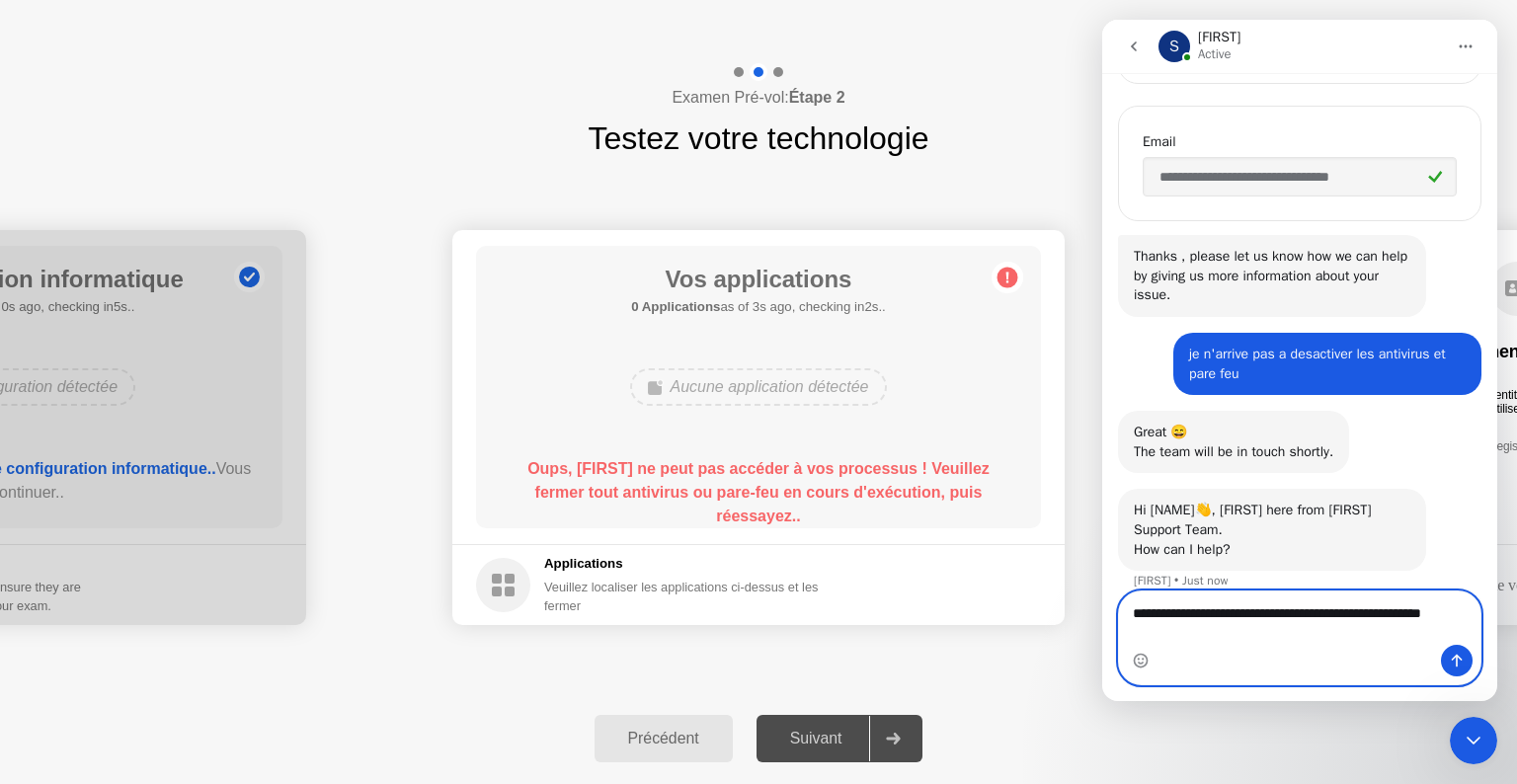 type on "**********" 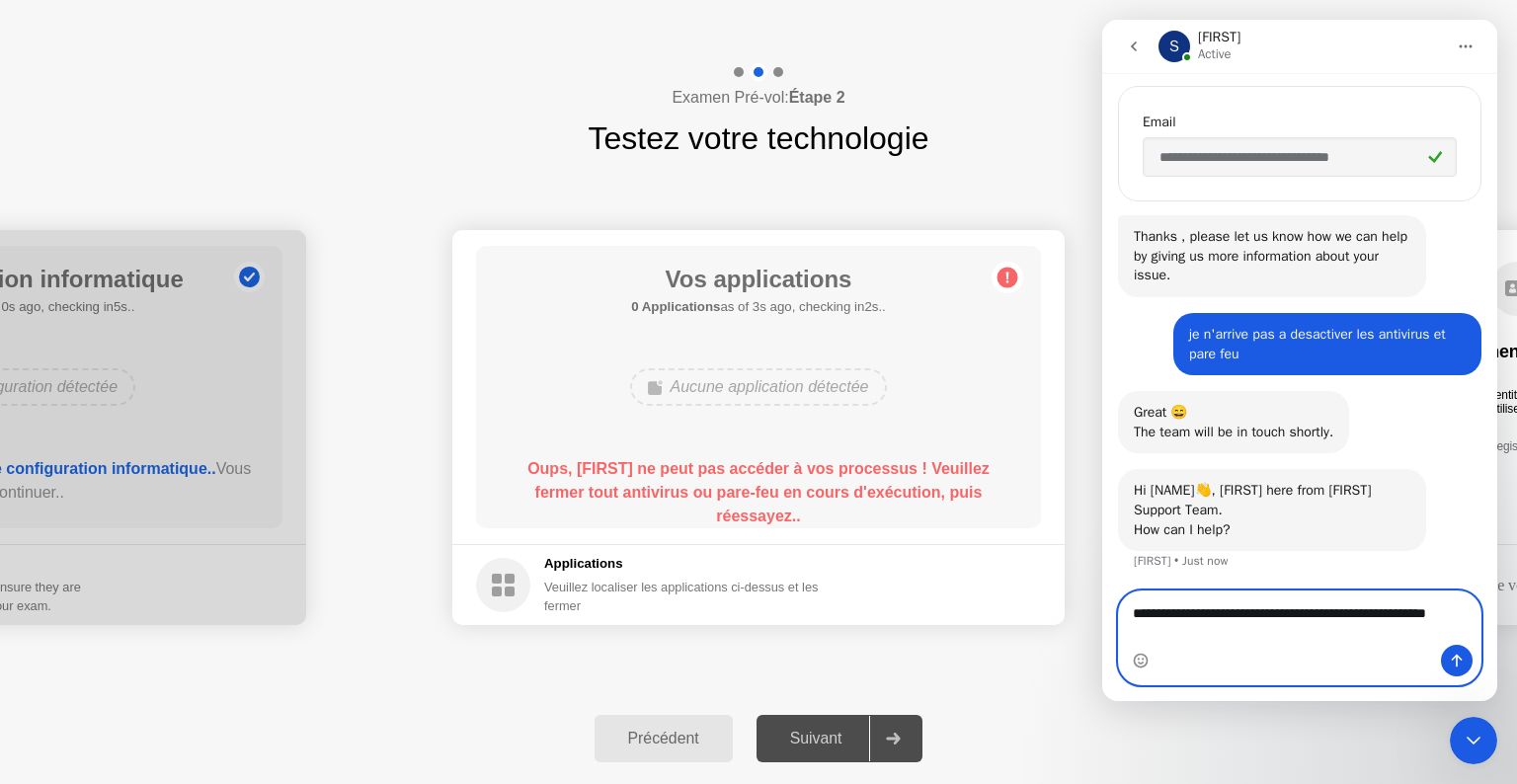 type 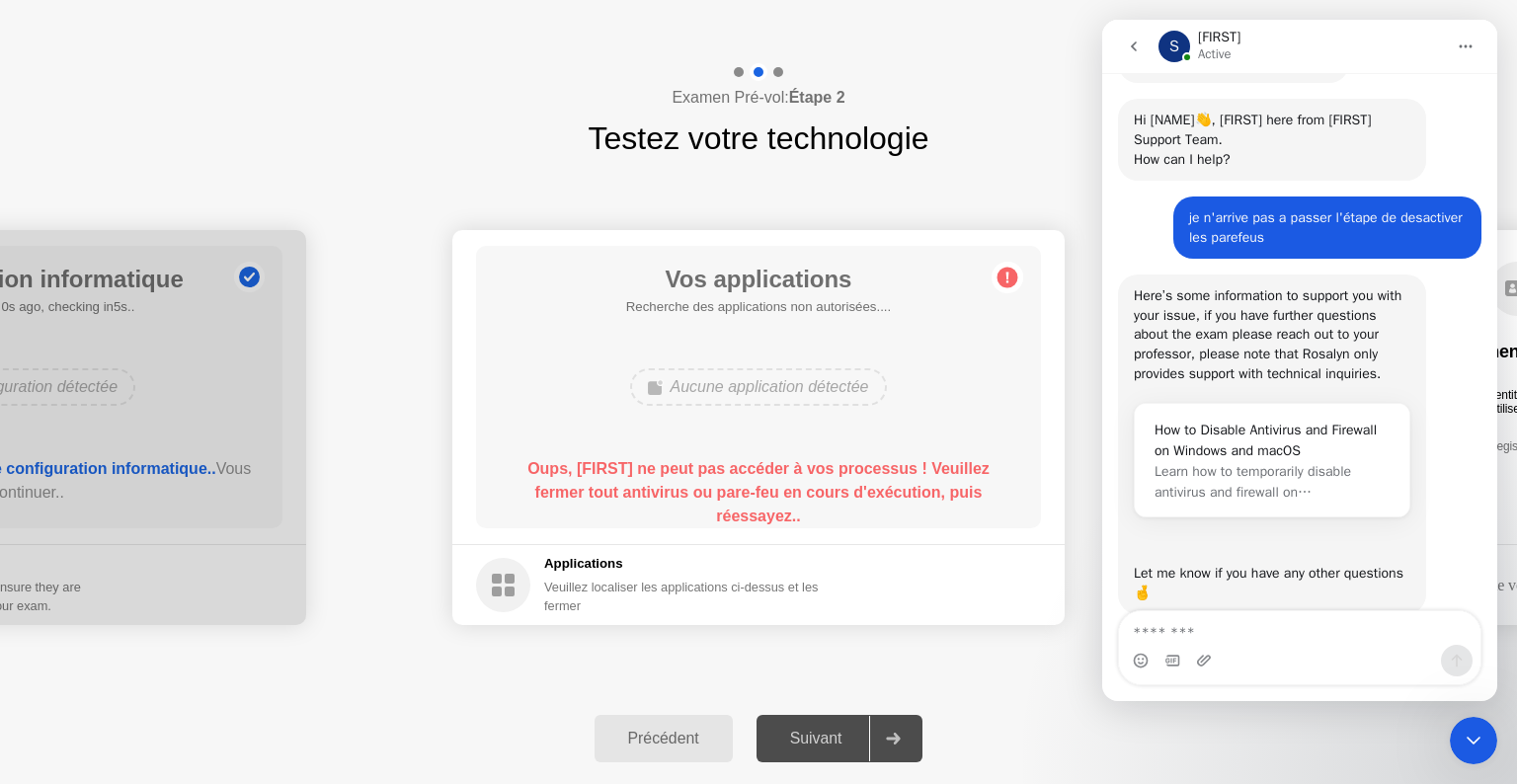 scroll, scrollTop: 893, scrollLeft: 0, axis: vertical 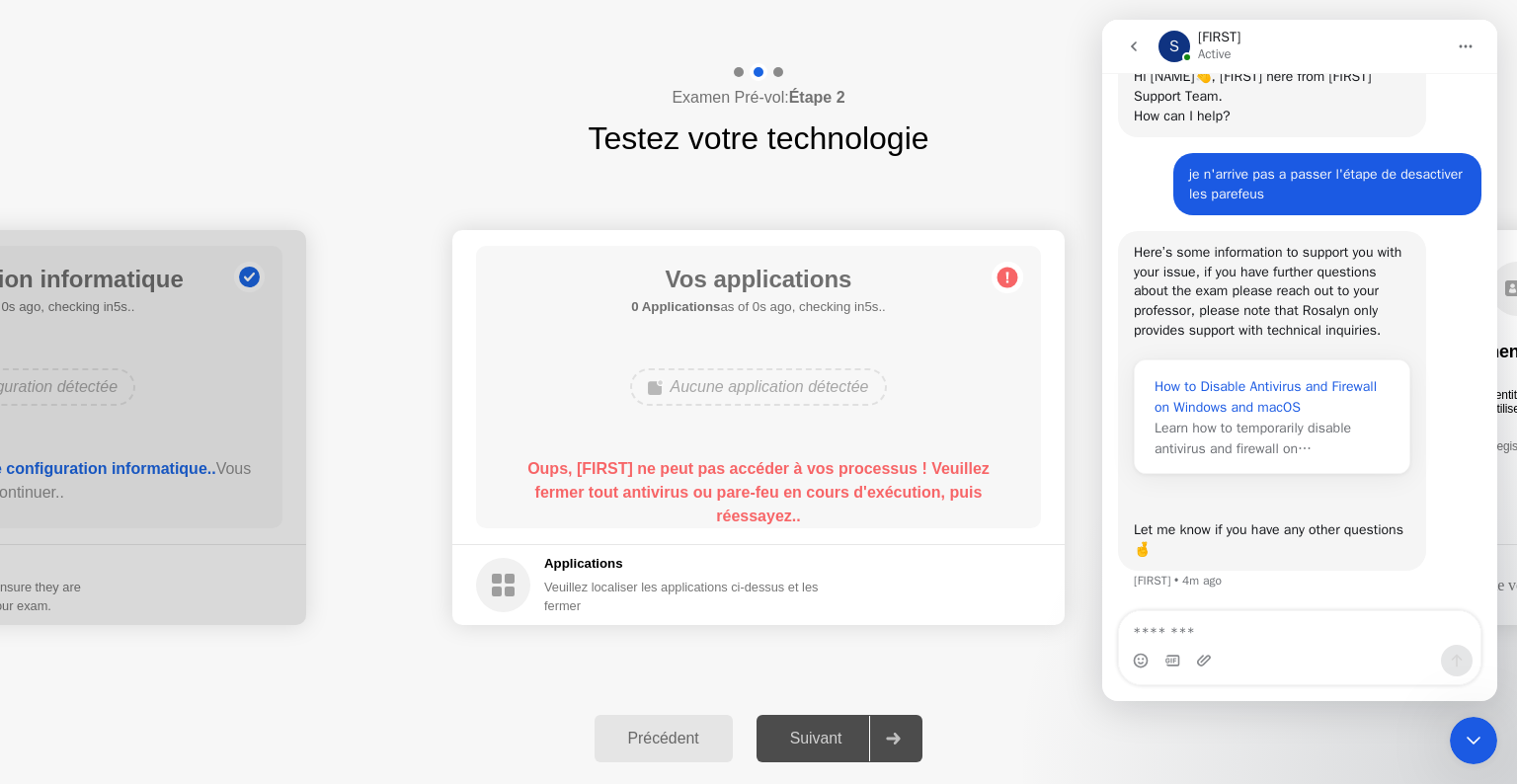 click on "How to Disable Antivirus and Firewall on Windows and macOS" at bounding box center (1272, 397) 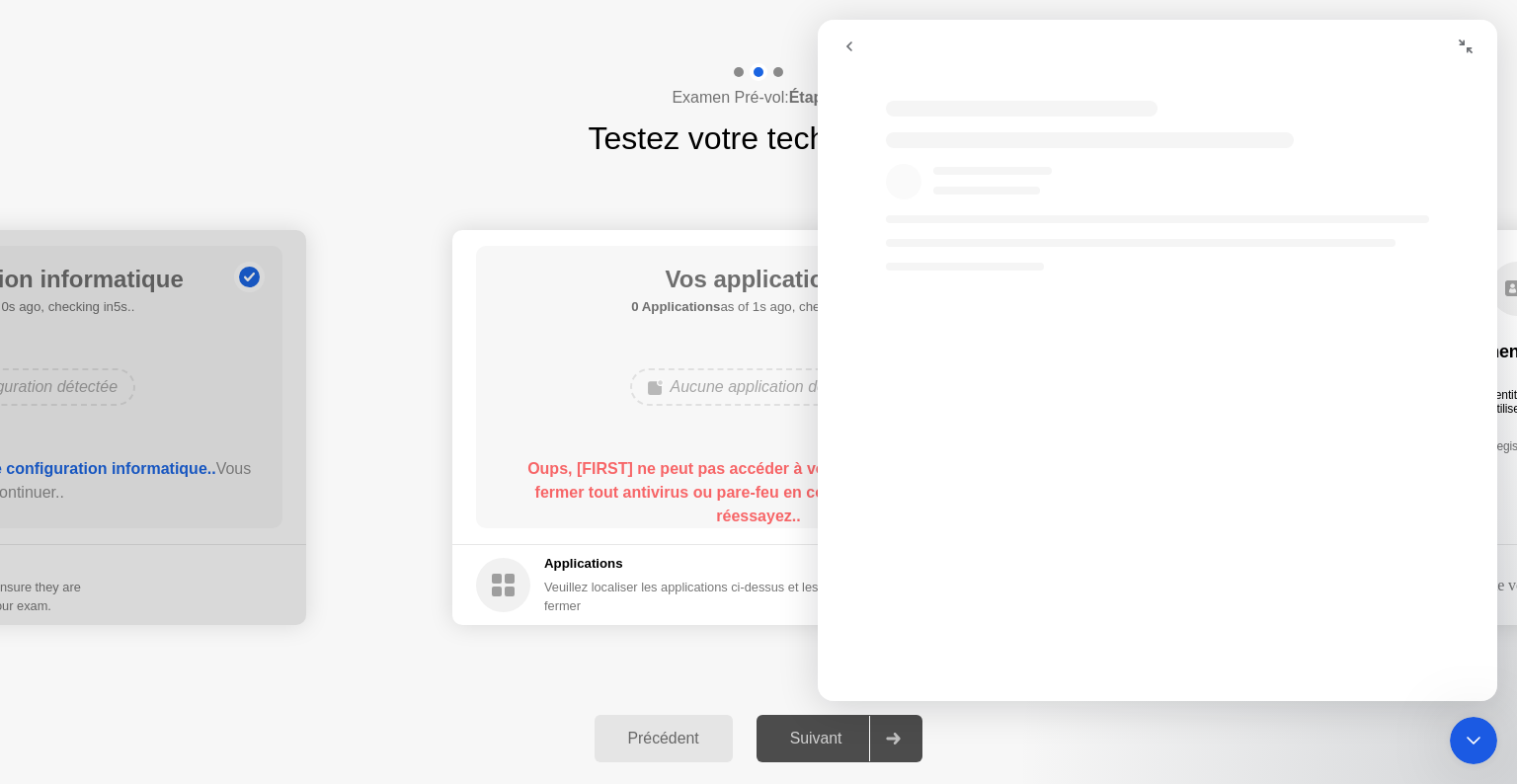 scroll, scrollTop: 0, scrollLeft: 0, axis: both 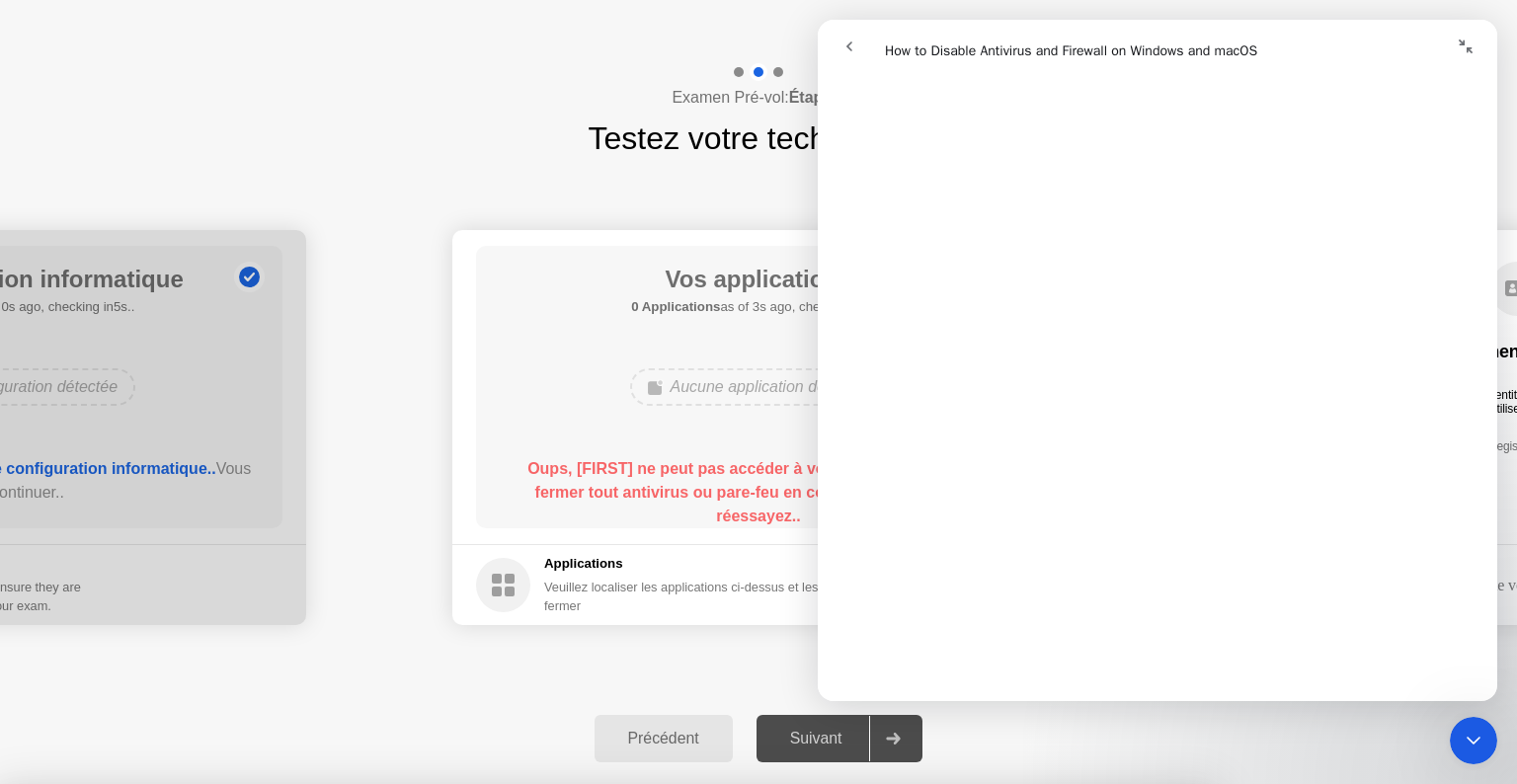 click on "Oops, nous avons perdu vous ! Vous devrez refaire le processus de pré-vérification. Fermer l'application" at bounding box center [607, 953] 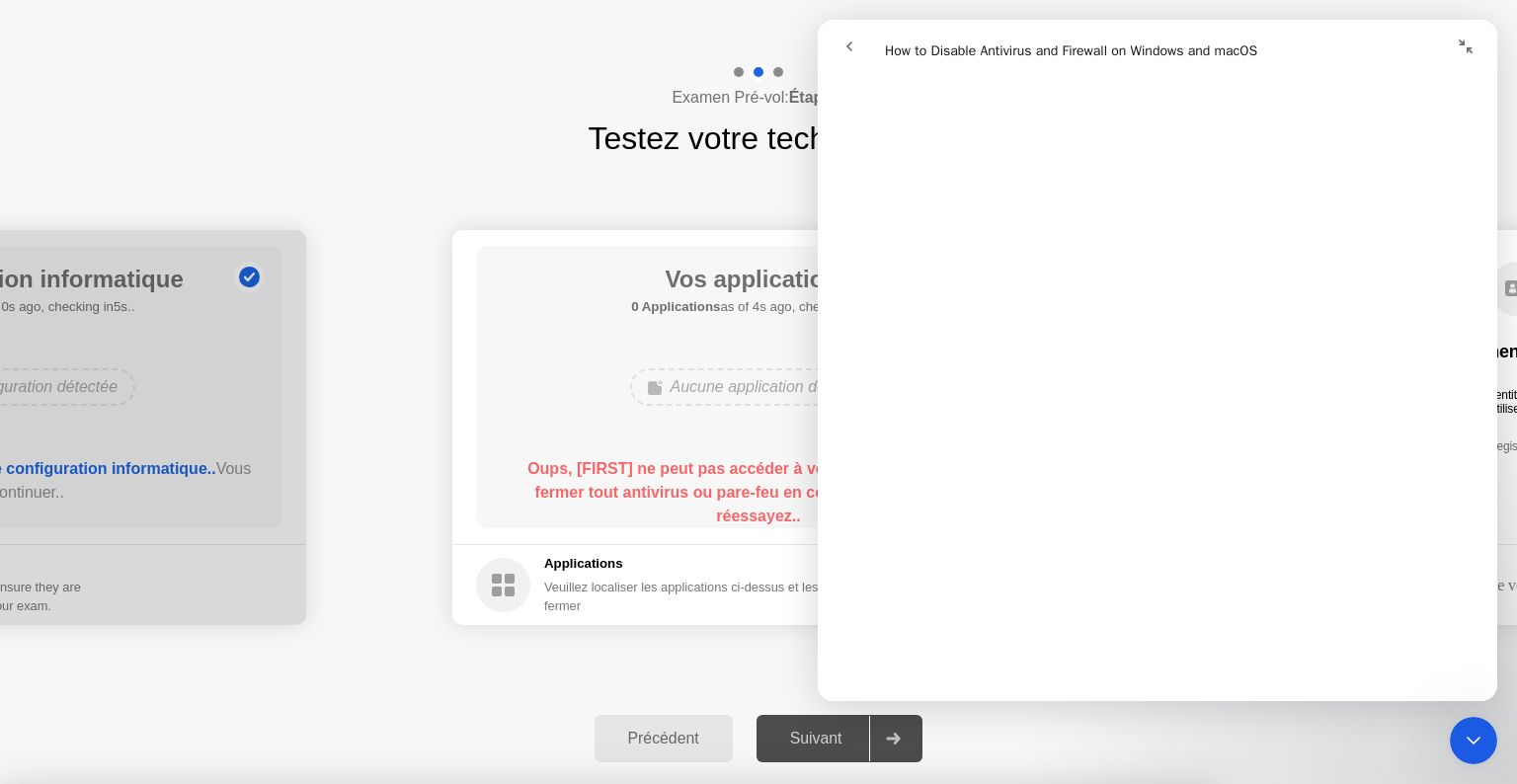 click on "Fermer l'application" at bounding box center (675, 1023) 